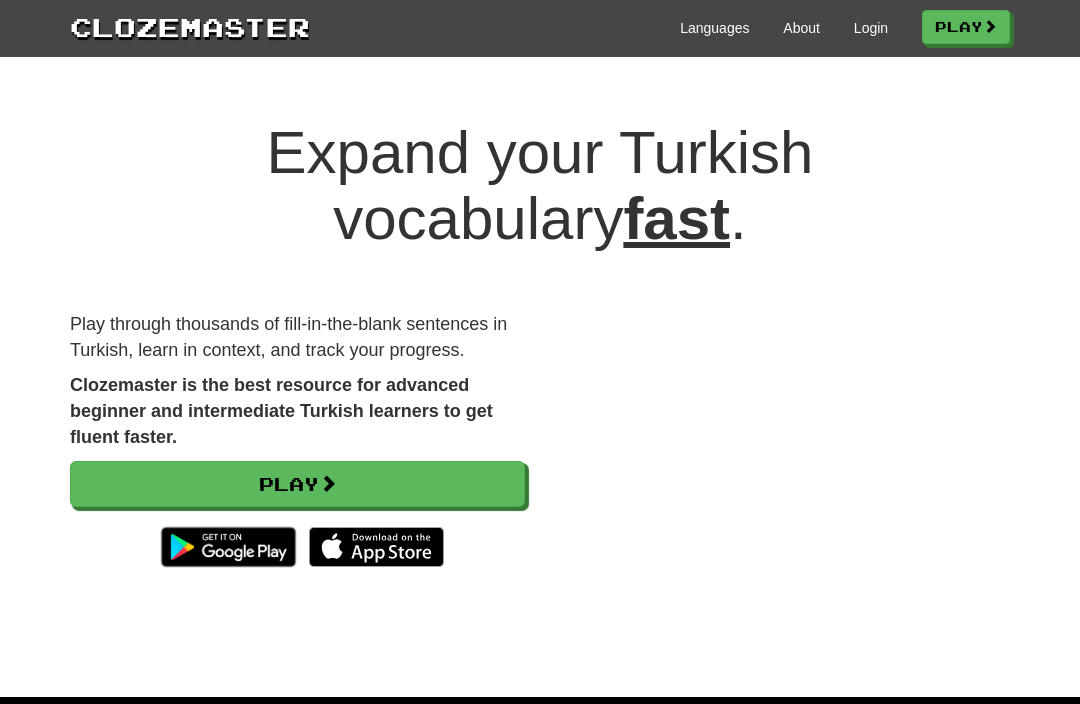 scroll, scrollTop: 1671, scrollLeft: 0, axis: vertical 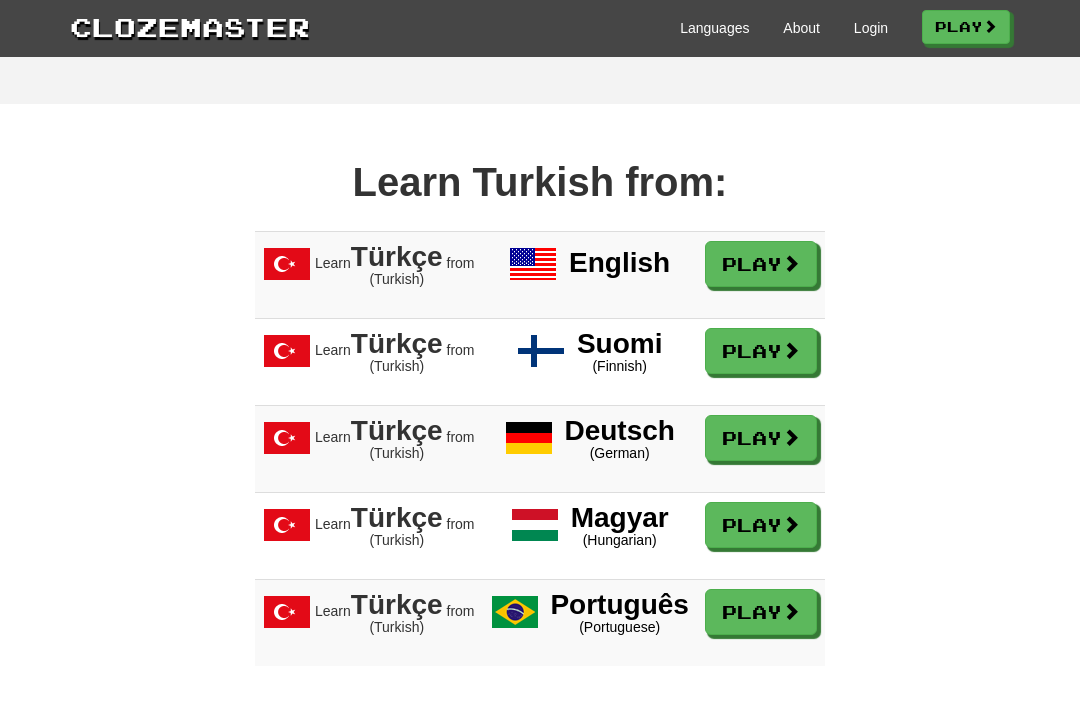 click at bounding box center (791, 263) 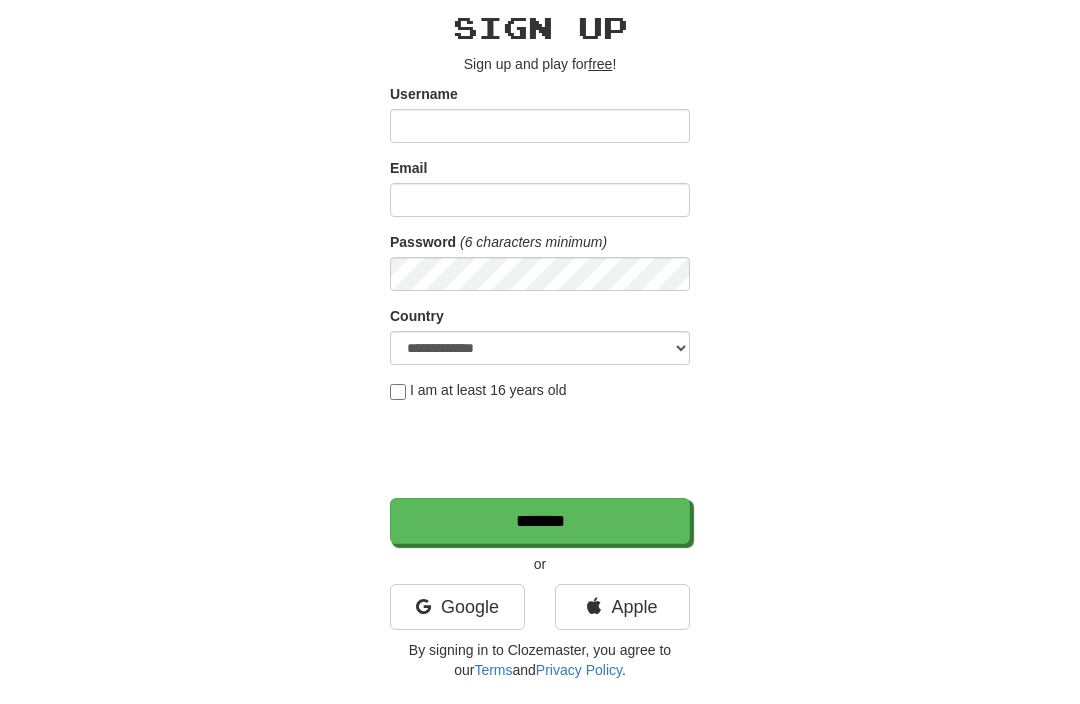 scroll, scrollTop: 81, scrollLeft: 0, axis: vertical 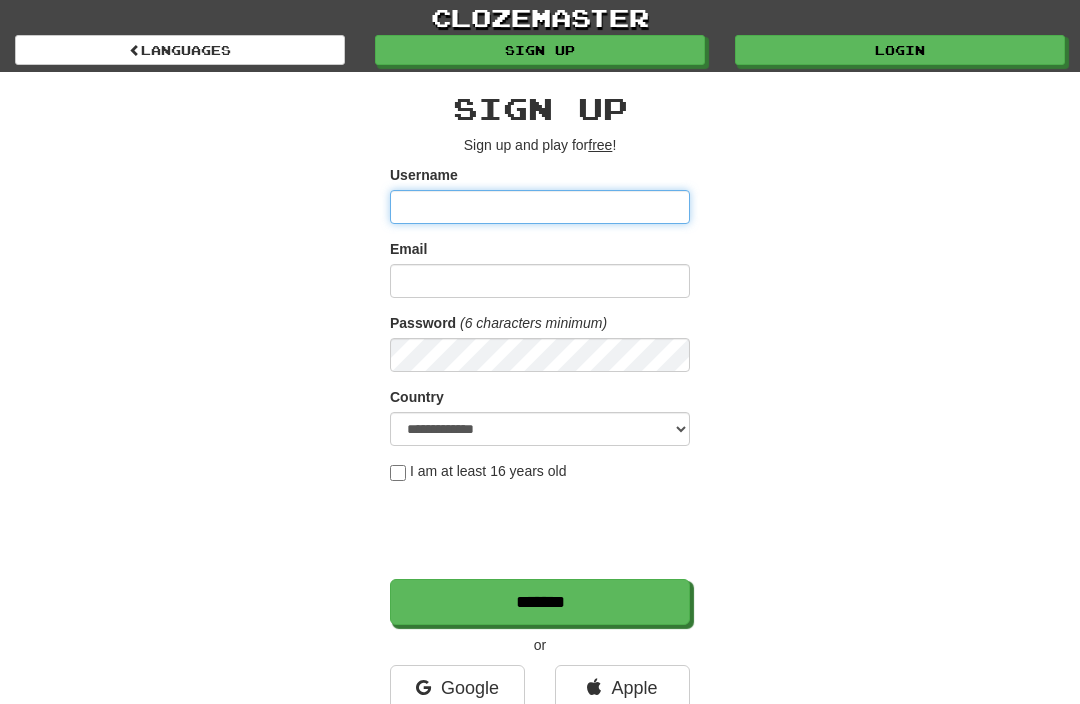 click on "Username" at bounding box center (540, 207) 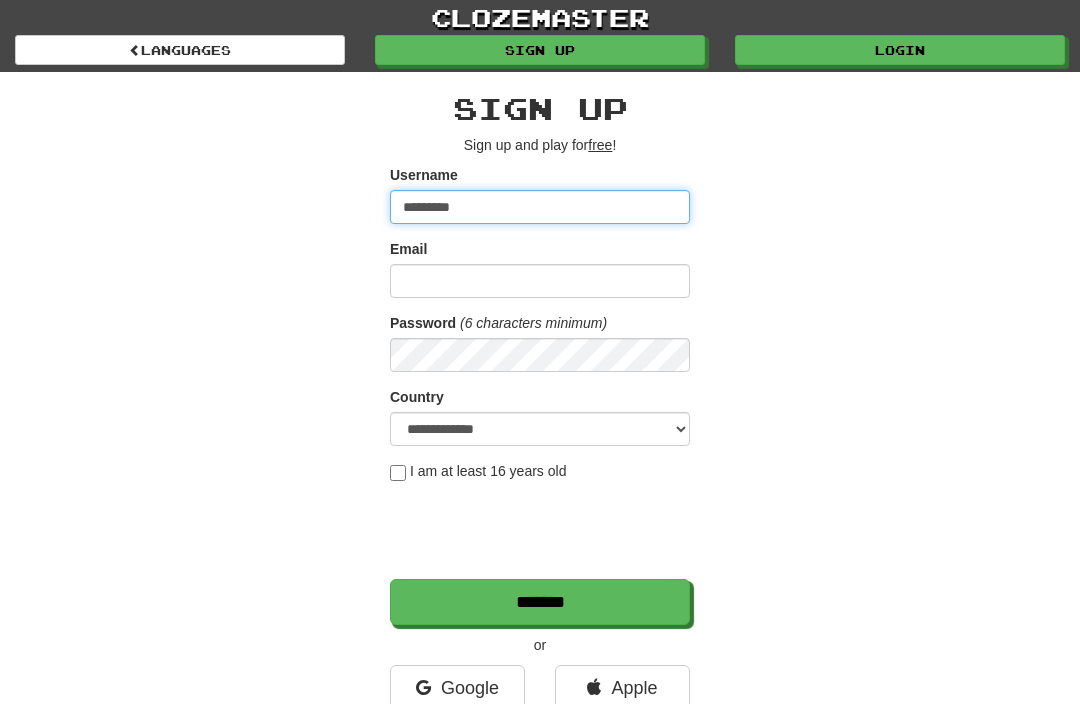 type on "*********" 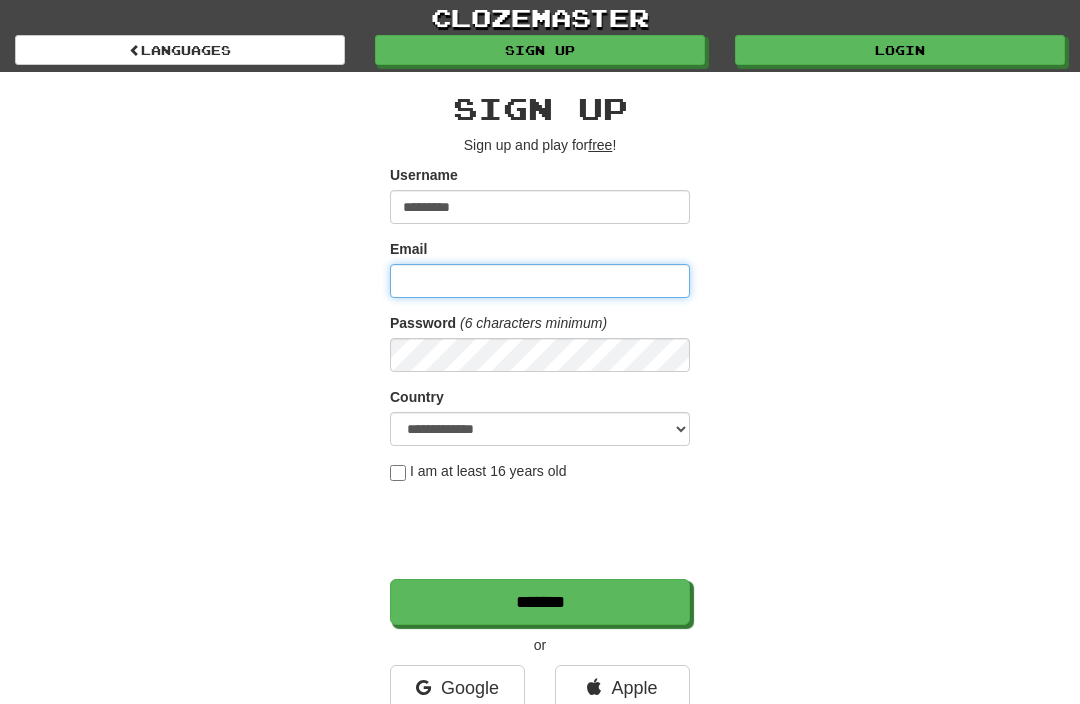 click on "Email" at bounding box center (540, 281) 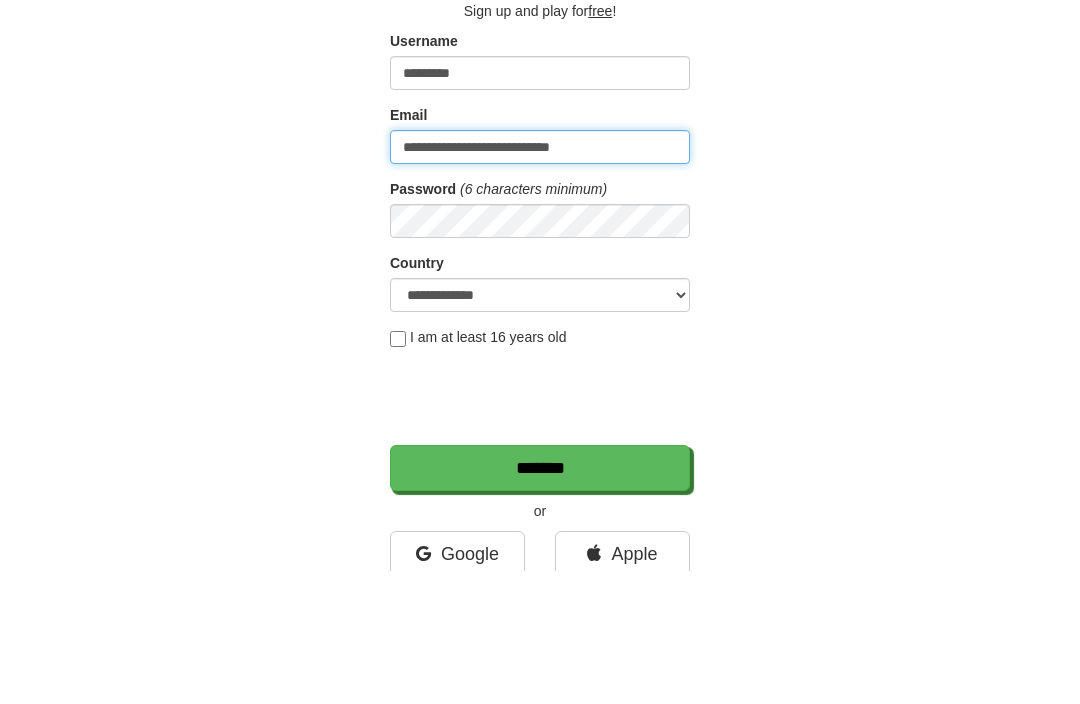 type on "**********" 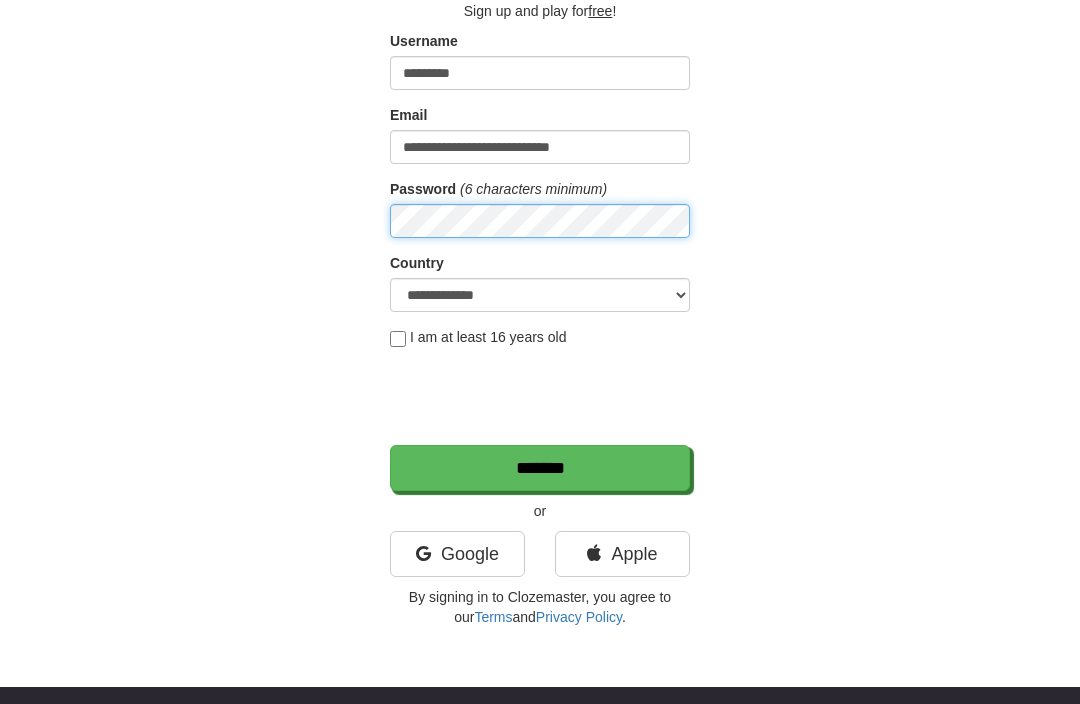 scroll, scrollTop: 133, scrollLeft: 0, axis: vertical 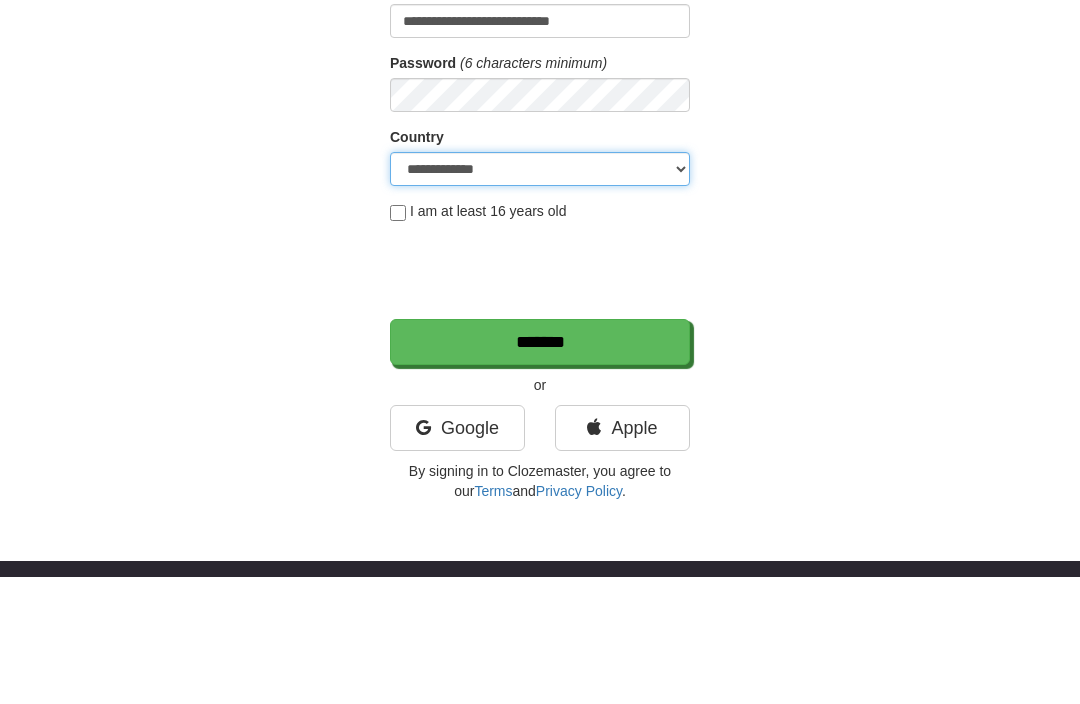 click on "**********" at bounding box center [540, 296] 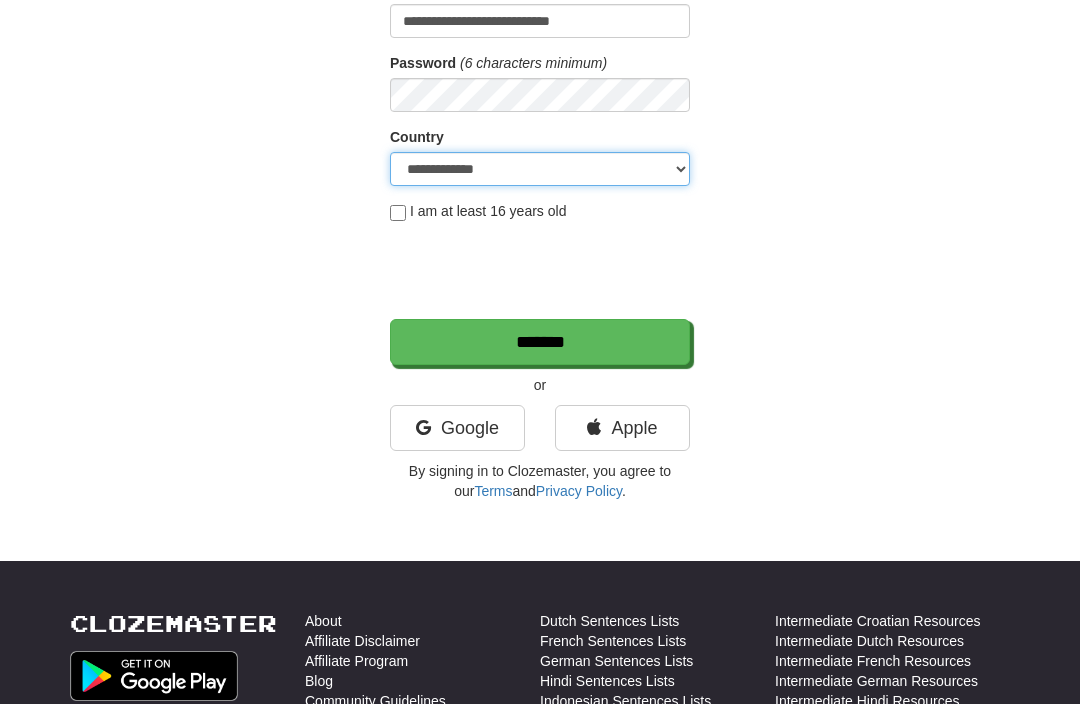 select on "**" 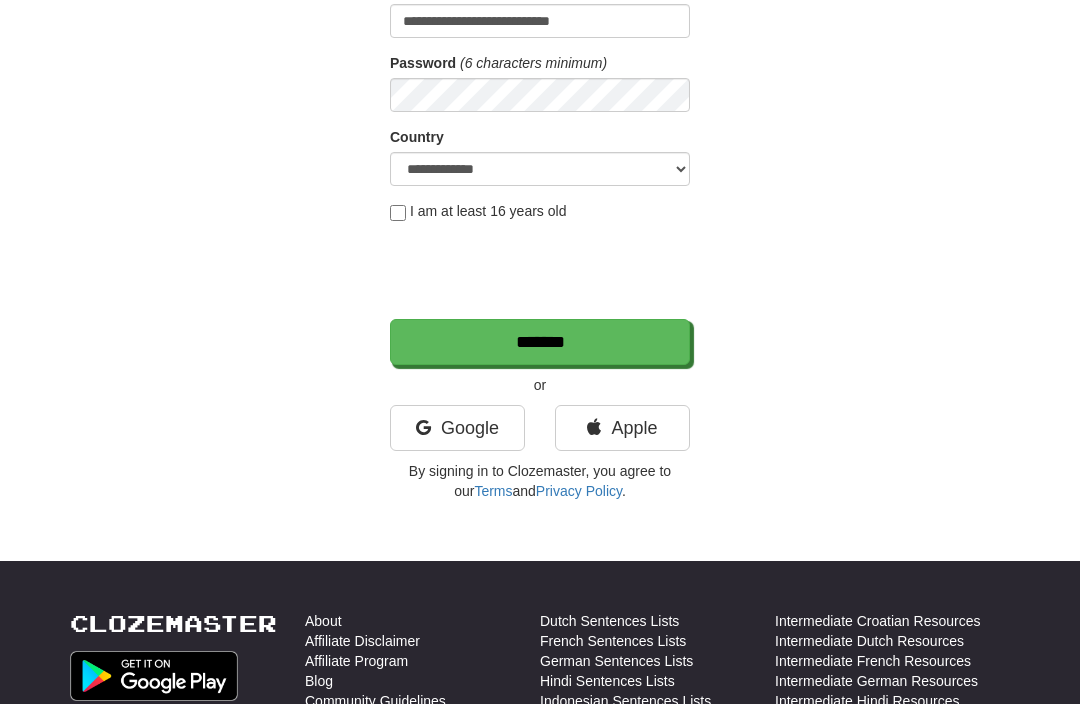 click on "*******" at bounding box center (540, 342) 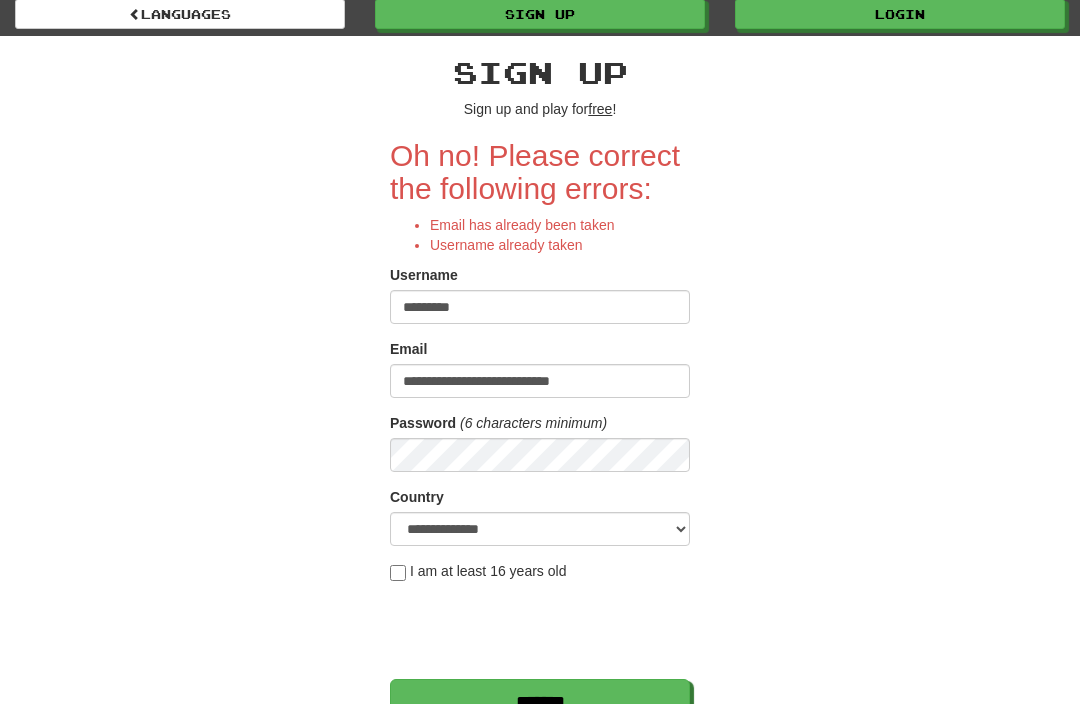 scroll, scrollTop: 37, scrollLeft: 0, axis: vertical 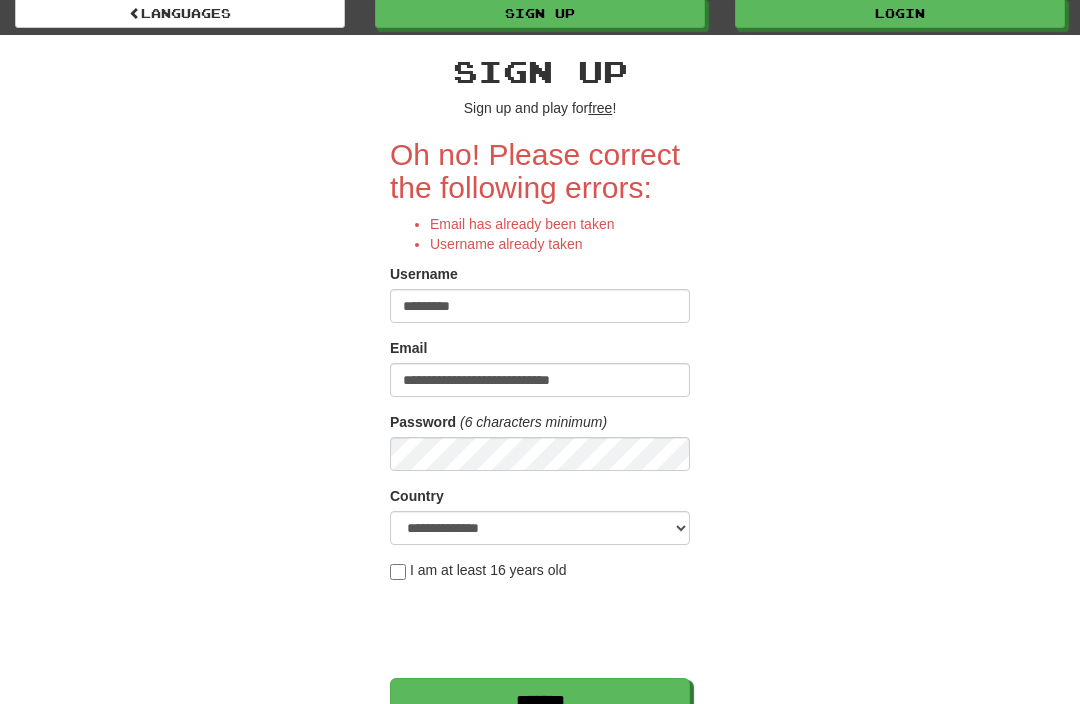 click on "Login" at bounding box center [900, 13] 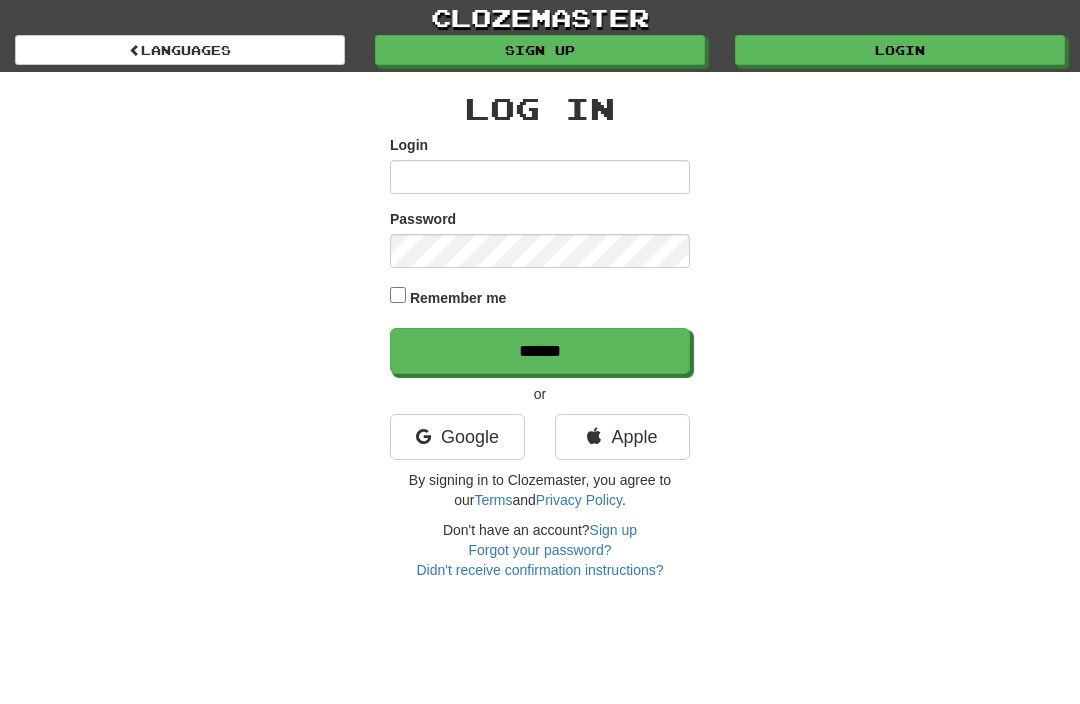 scroll, scrollTop: 0, scrollLeft: 0, axis: both 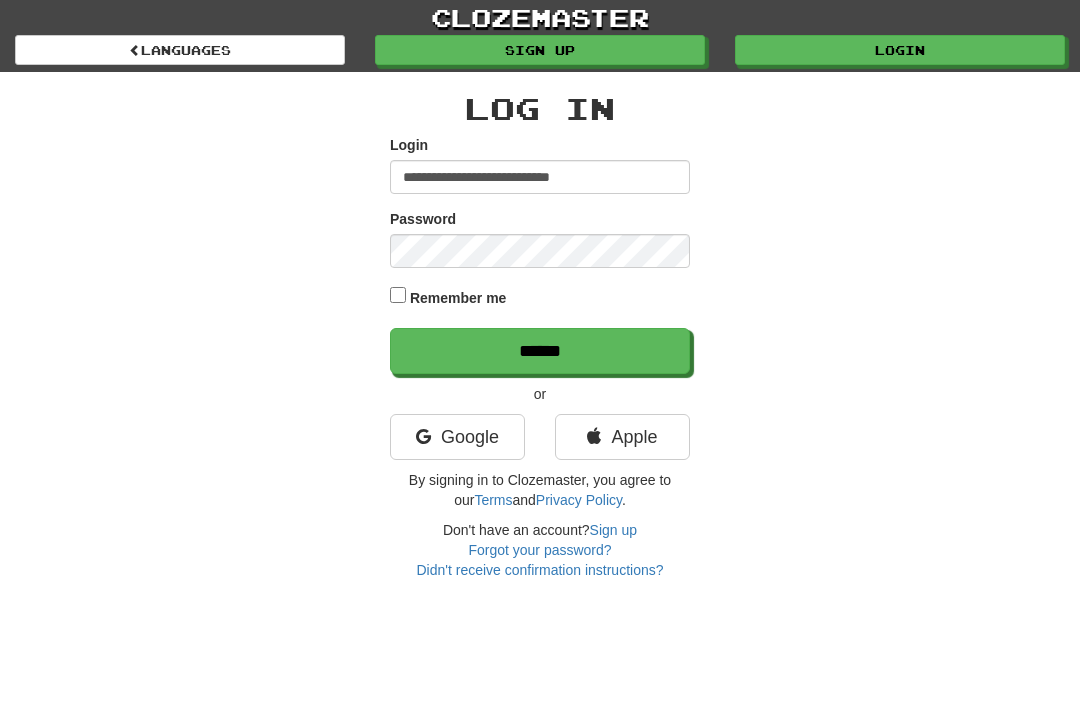 type on "**********" 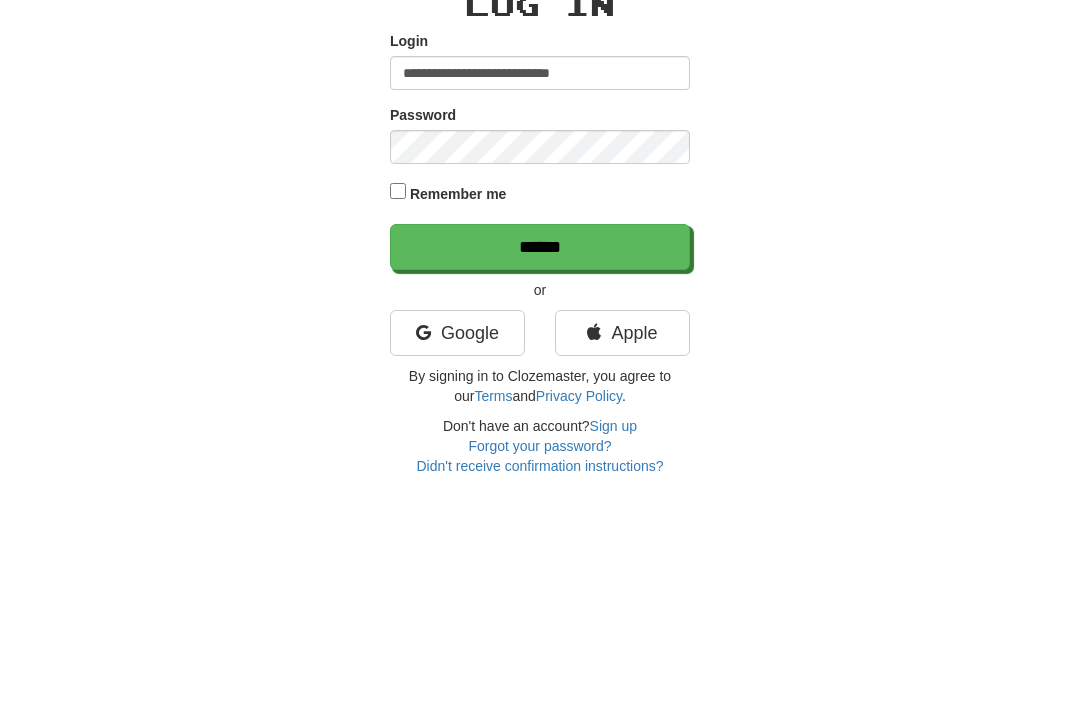 click on "Remember me" at bounding box center [458, 298] 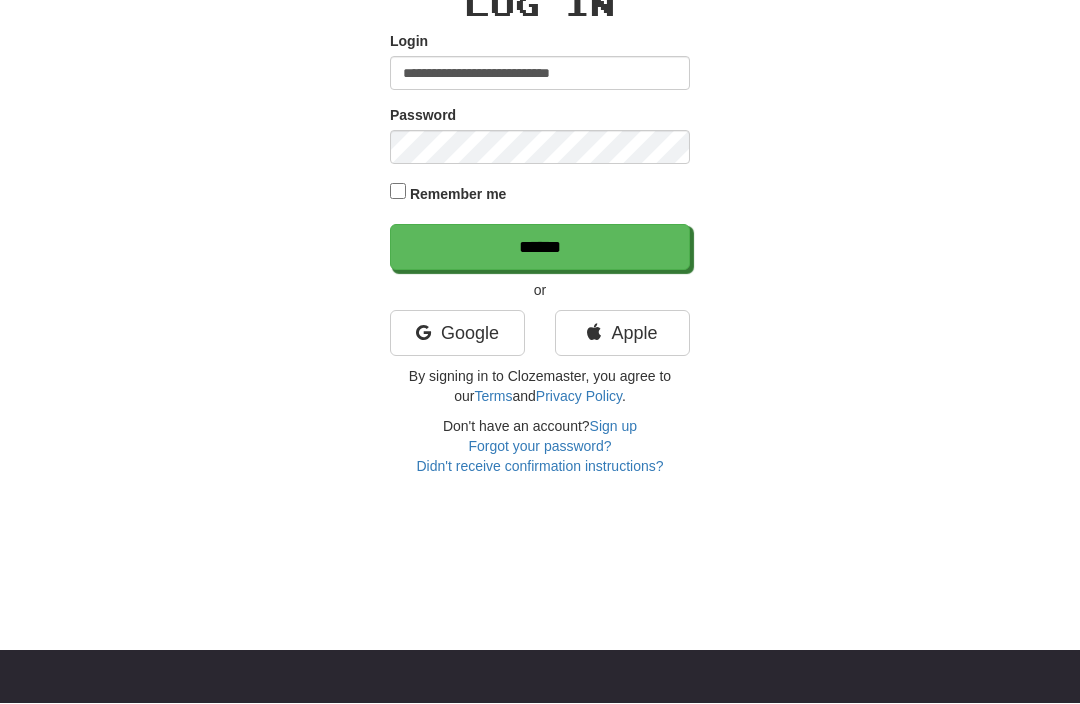 click on "******" at bounding box center [540, 248] 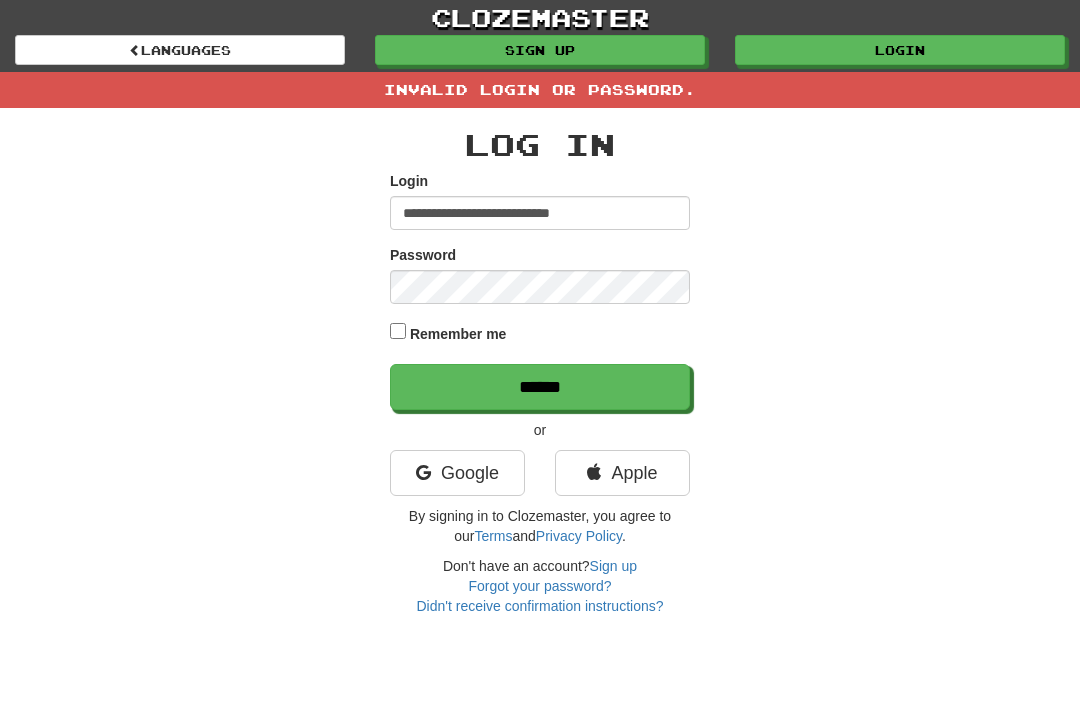 scroll, scrollTop: 0, scrollLeft: 0, axis: both 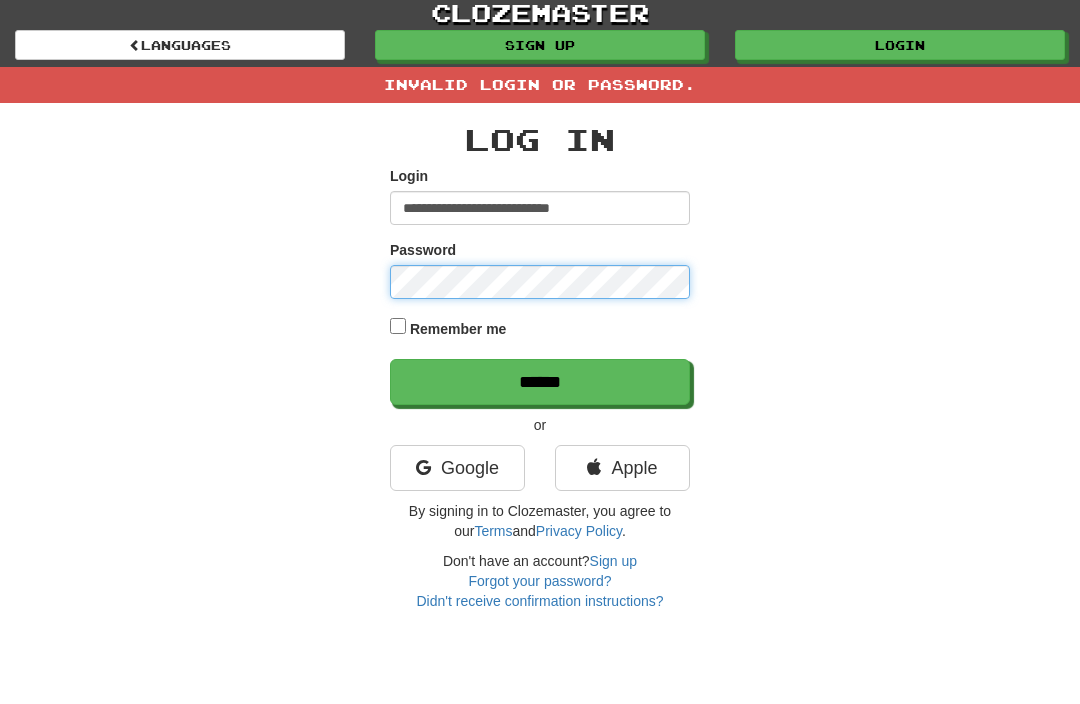 click on "******" at bounding box center (540, 387) 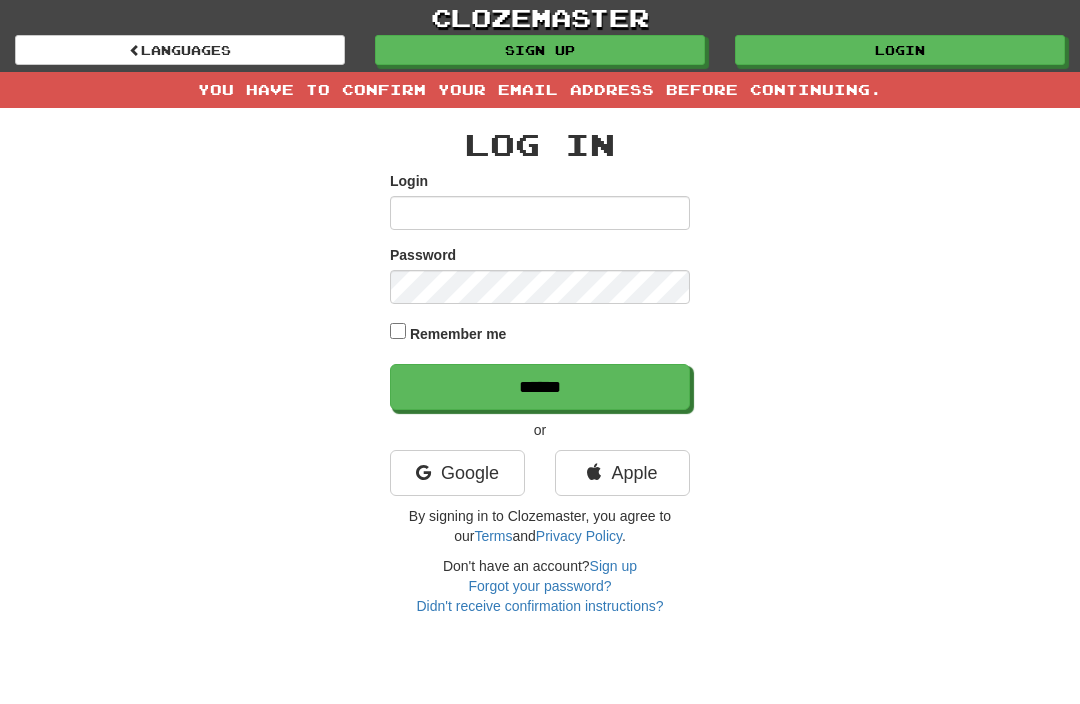 scroll, scrollTop: 0, scrollLeft: 0, axis: both 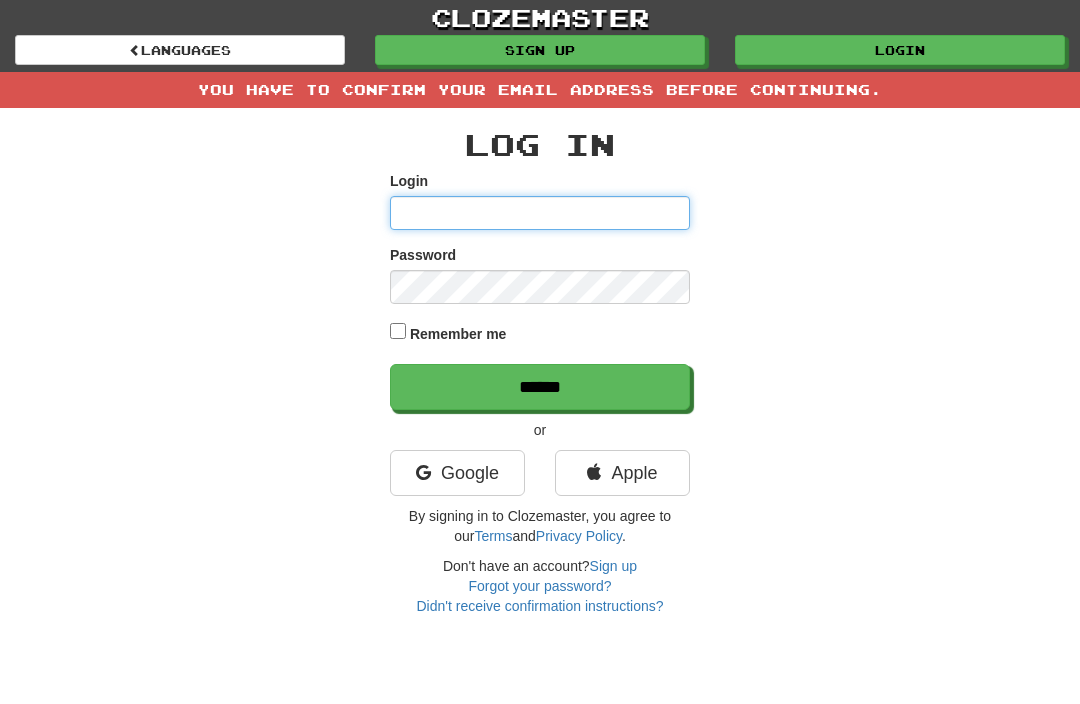 click on "Login" at bounding box center (540, 213) 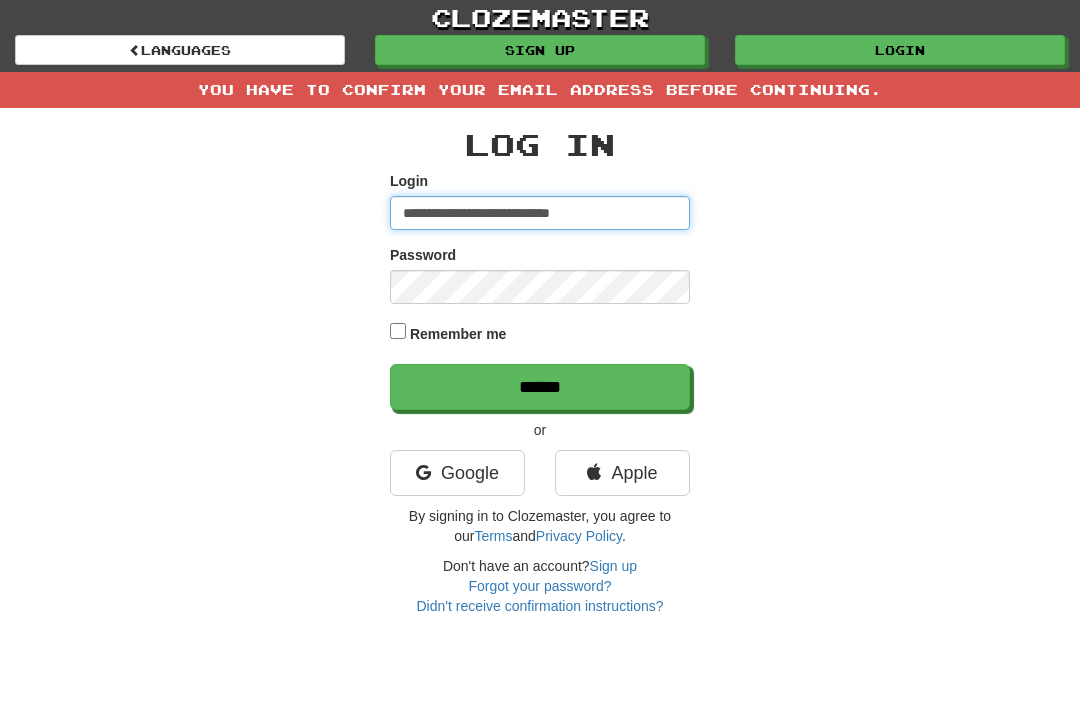type on "**********" 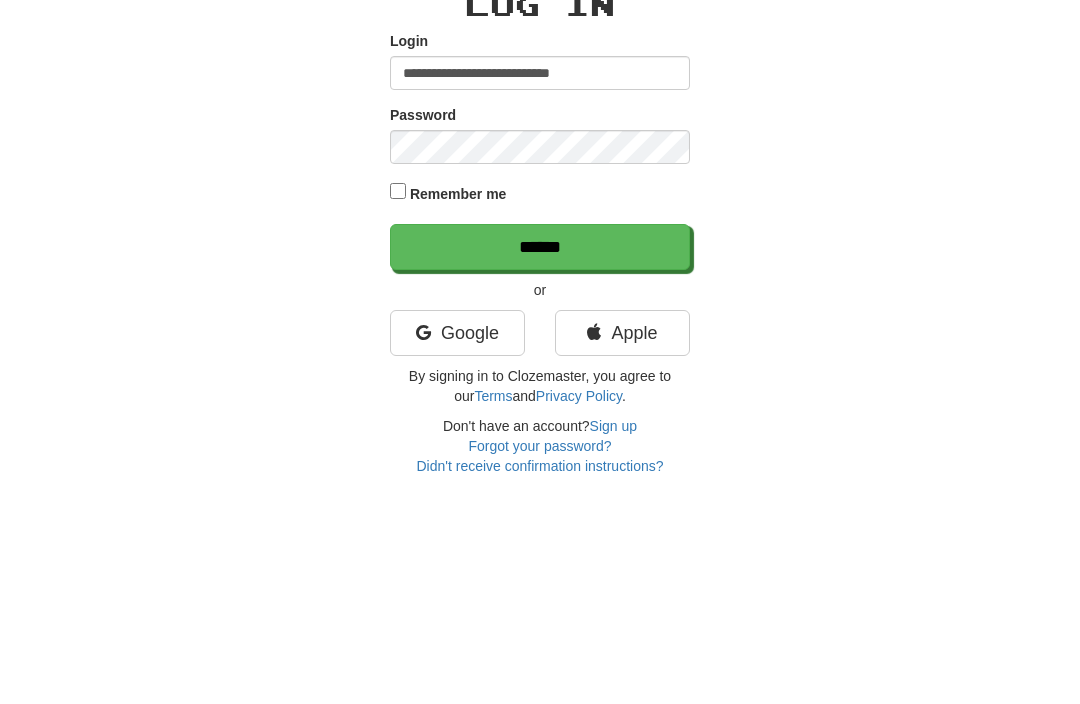 click on "Remember me" at bounding box center (458, 334) 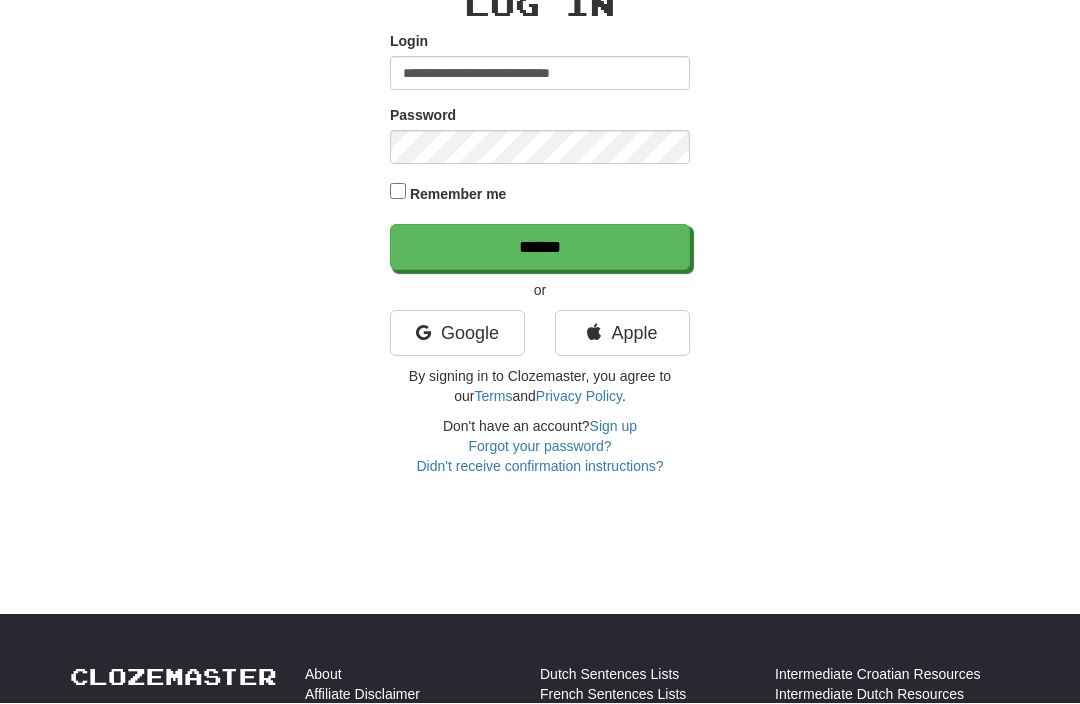 click on "******" at bounding box center (540, 248) 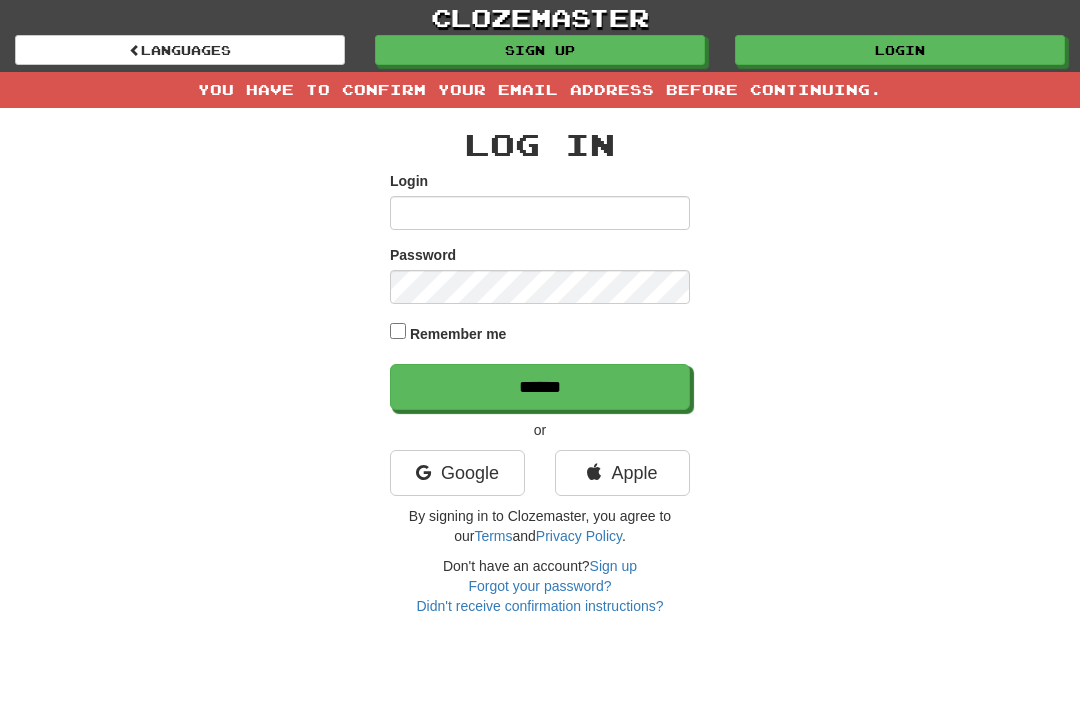 scroll, scrollTop: 0, scrollLeft: 0, axis: both 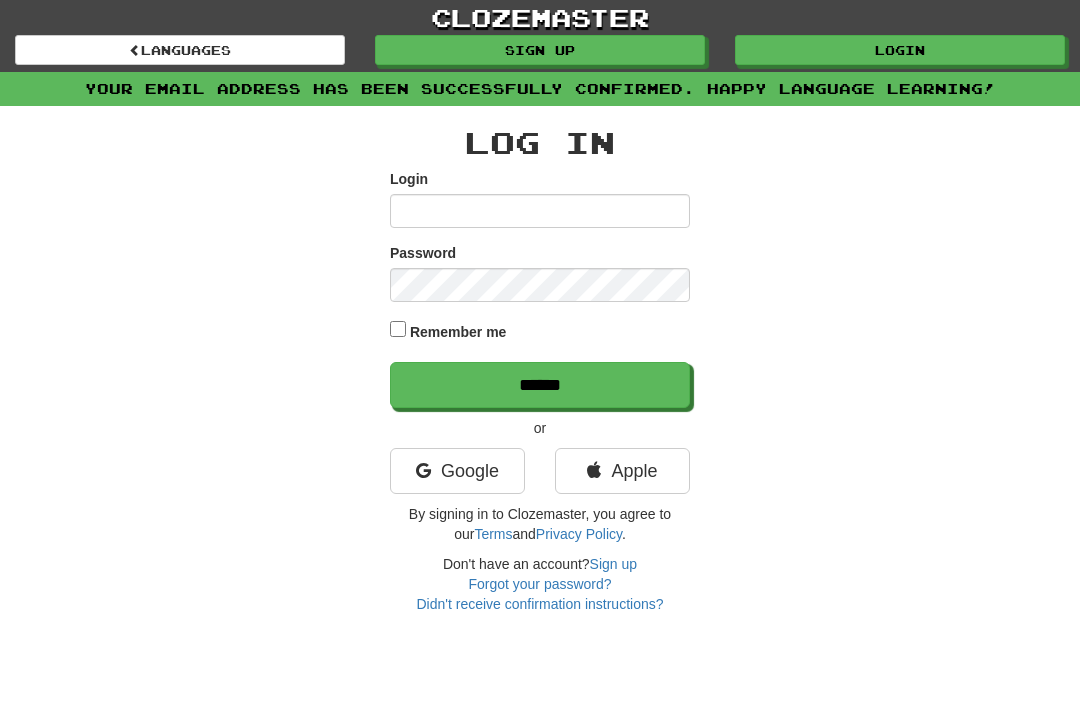 click on "Login" at bounding box center [540, 211] 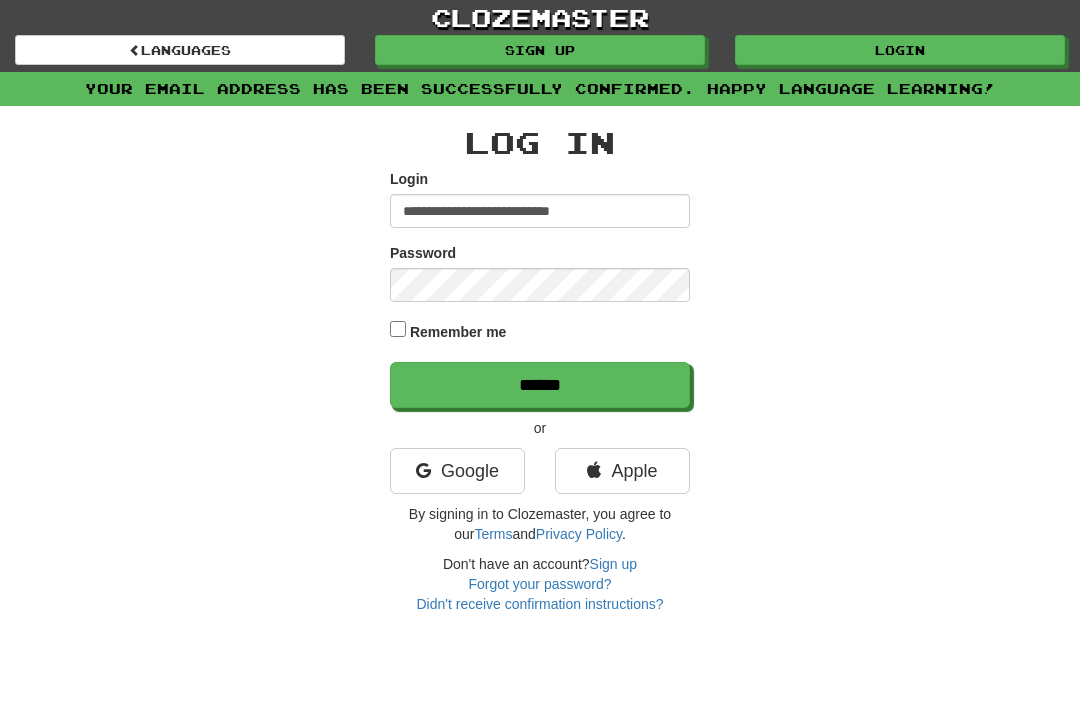 type on "**********" 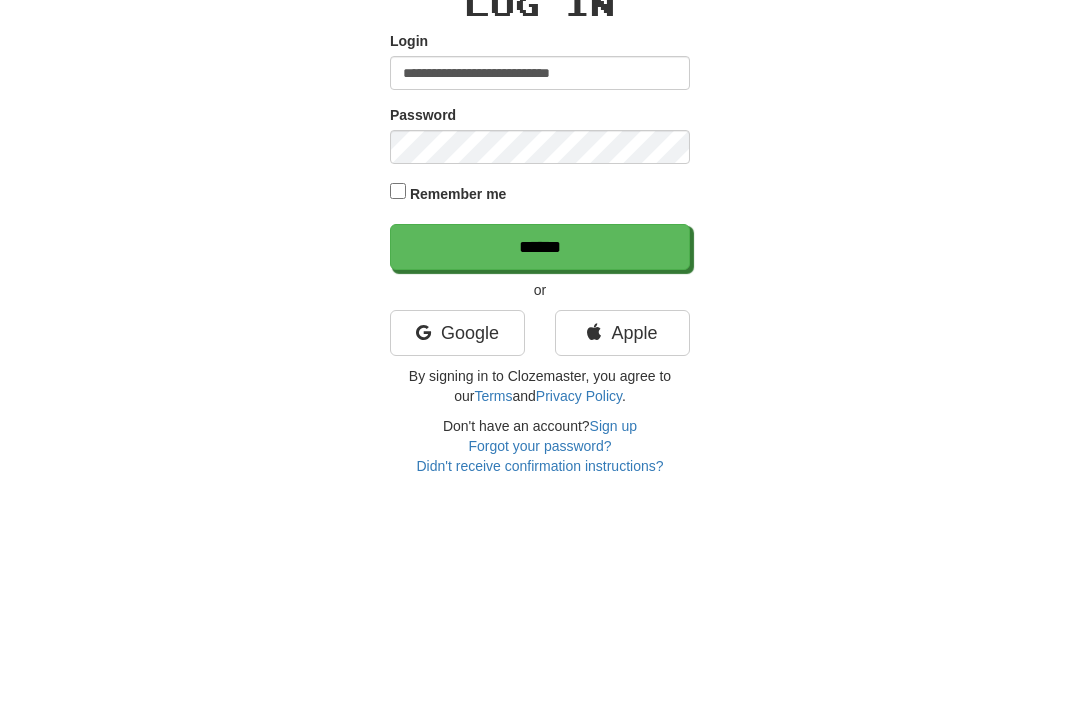 click on "Remember me" at bounding box center [458, 332] 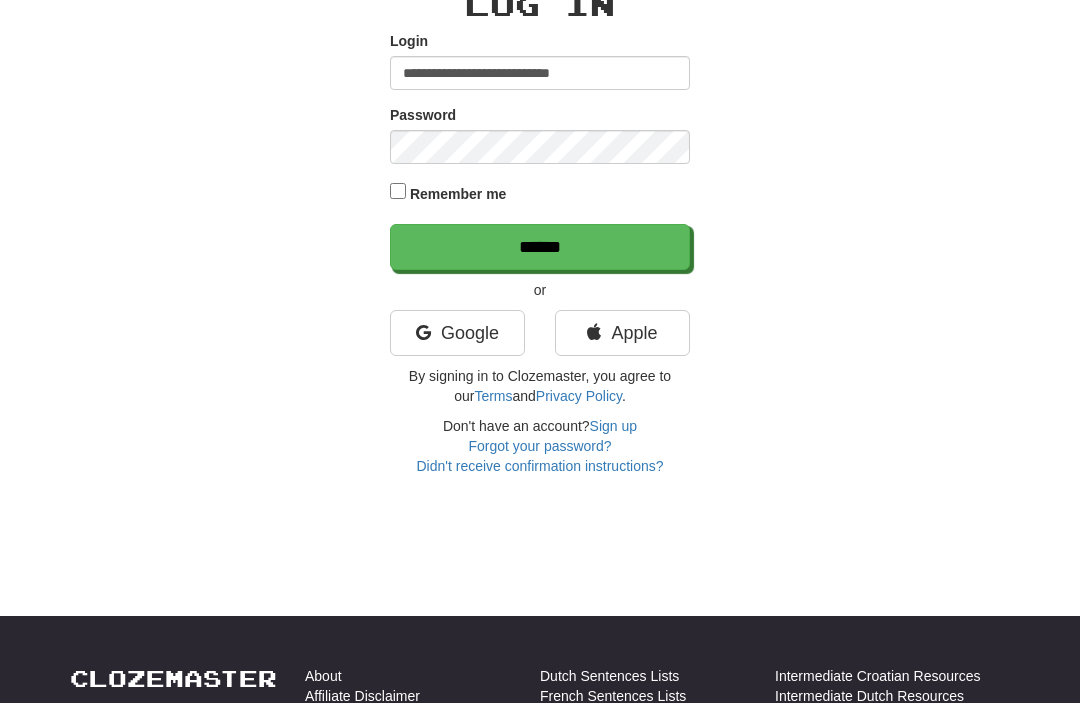click on "******" at bounding box center (540, 248) 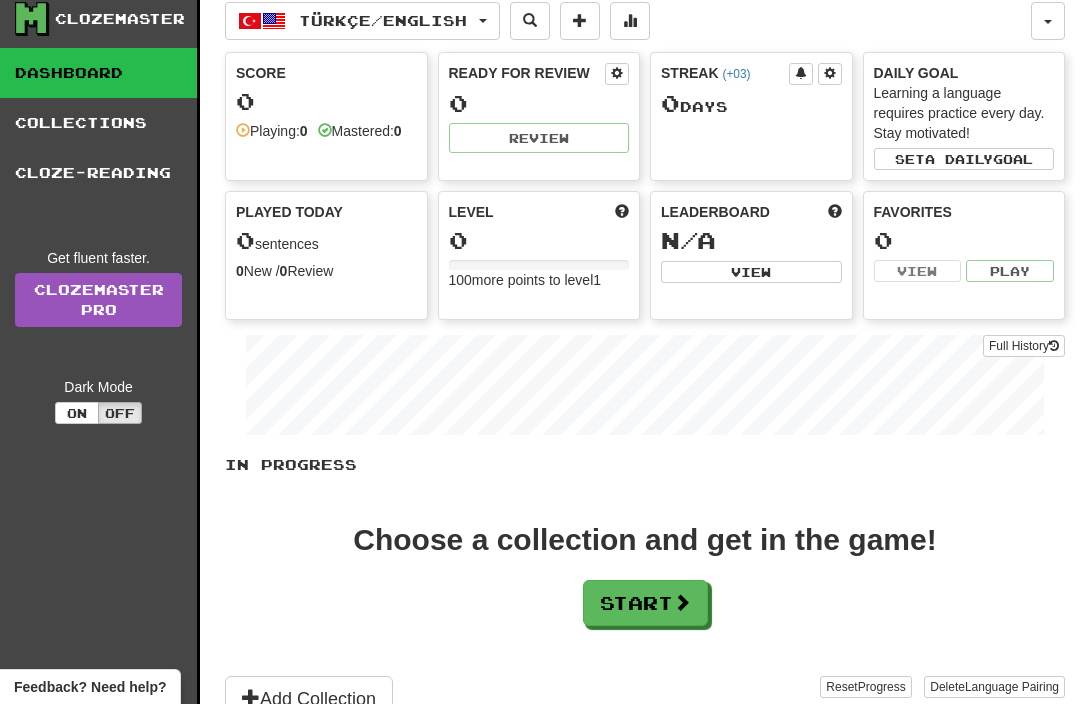 scroll, scrollTop: 56, scrollLeft: 0, axis: vertical 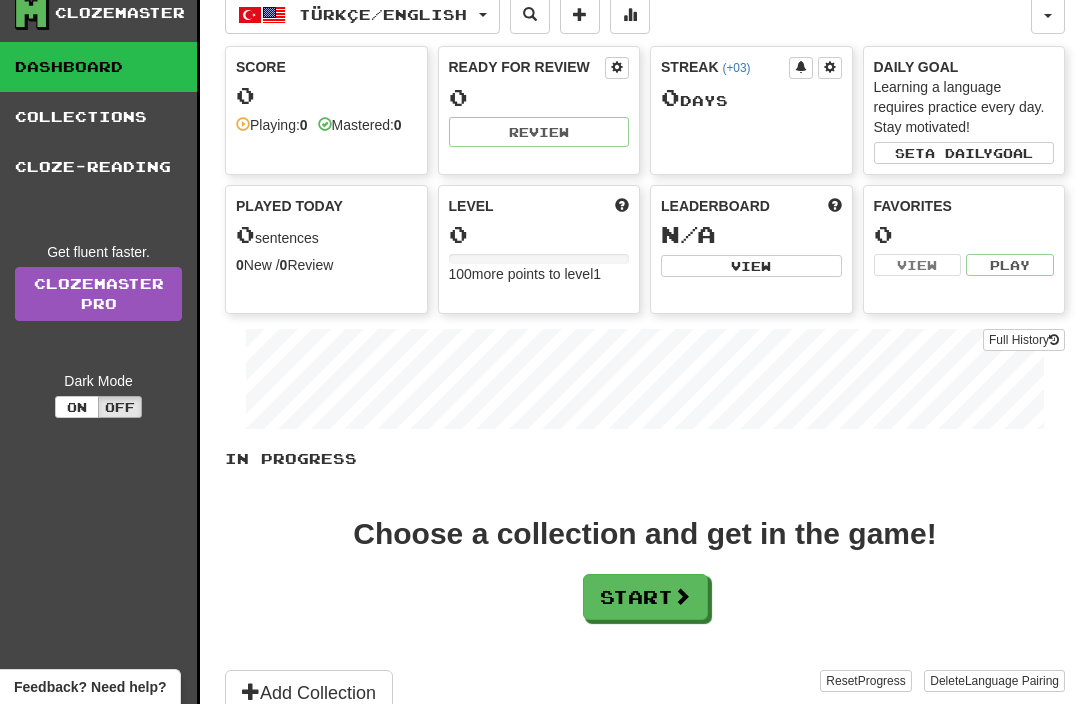 click on "Start" at bounding box center [645, 597] 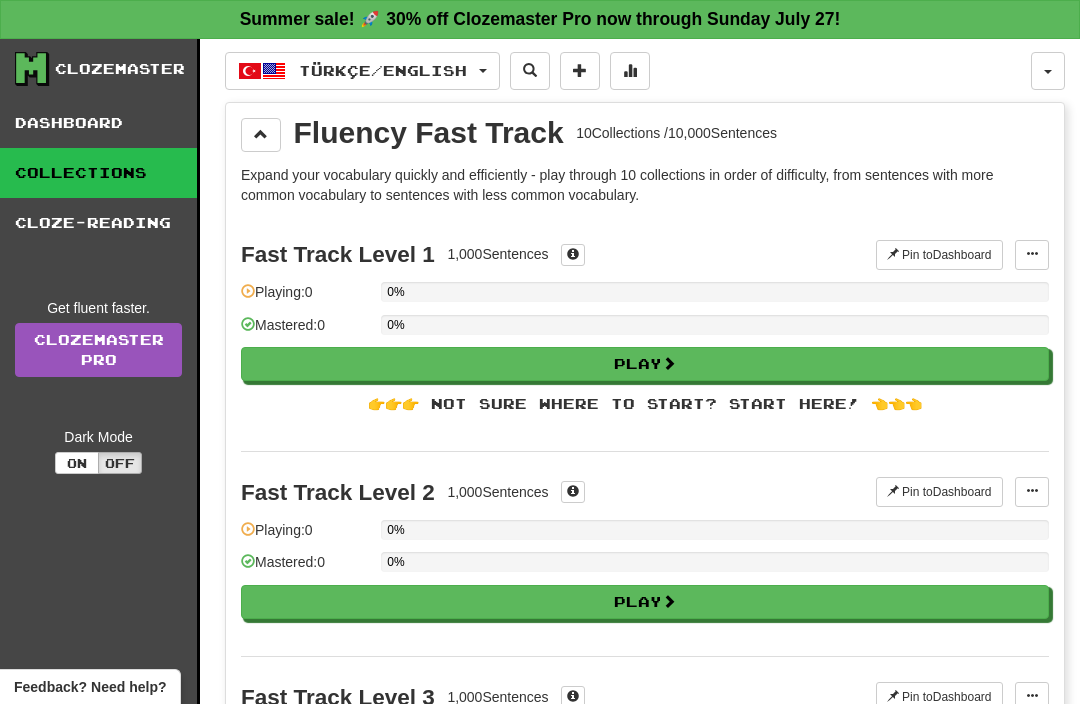 click on "Play" at bounding box center [645, 364] 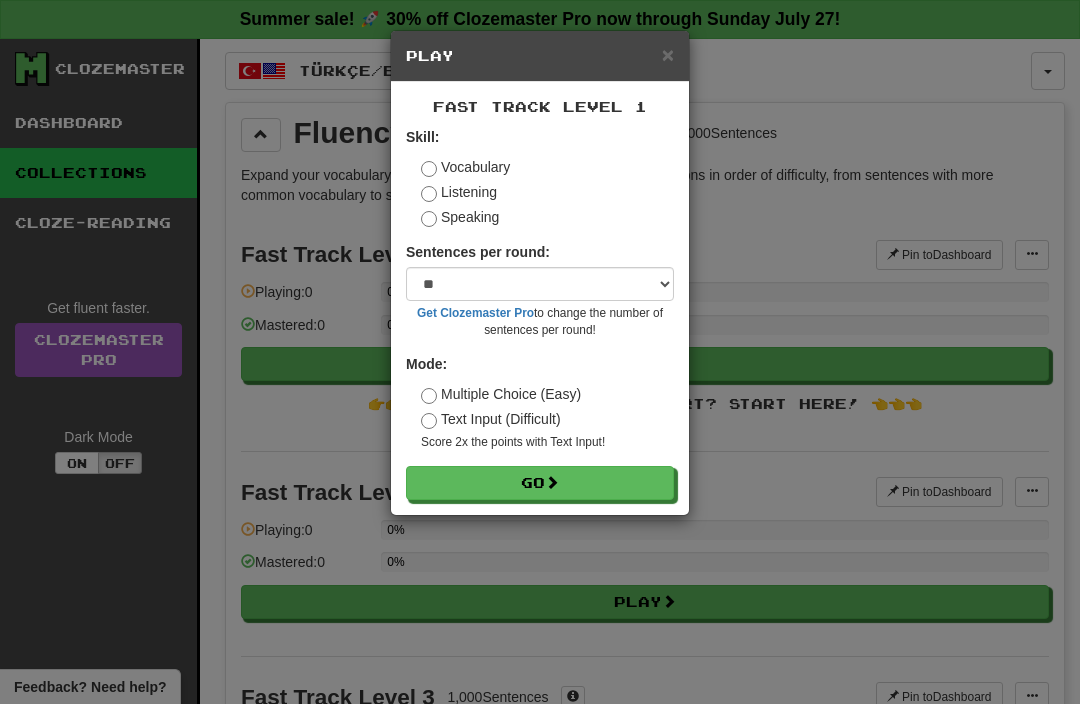click on "× Play Fast Track Level 1 Skill: Vocabulary Listening Speaking Sentences per round: * ** ** ** ** ** *** ******** Get Clozemaster Pro  to change the number of sentences per round! Mode: Multiple Choice (Easy) Text Input (Difficult) Score 2x the points with Text Input ! Go" at bounding box center (540, 352) 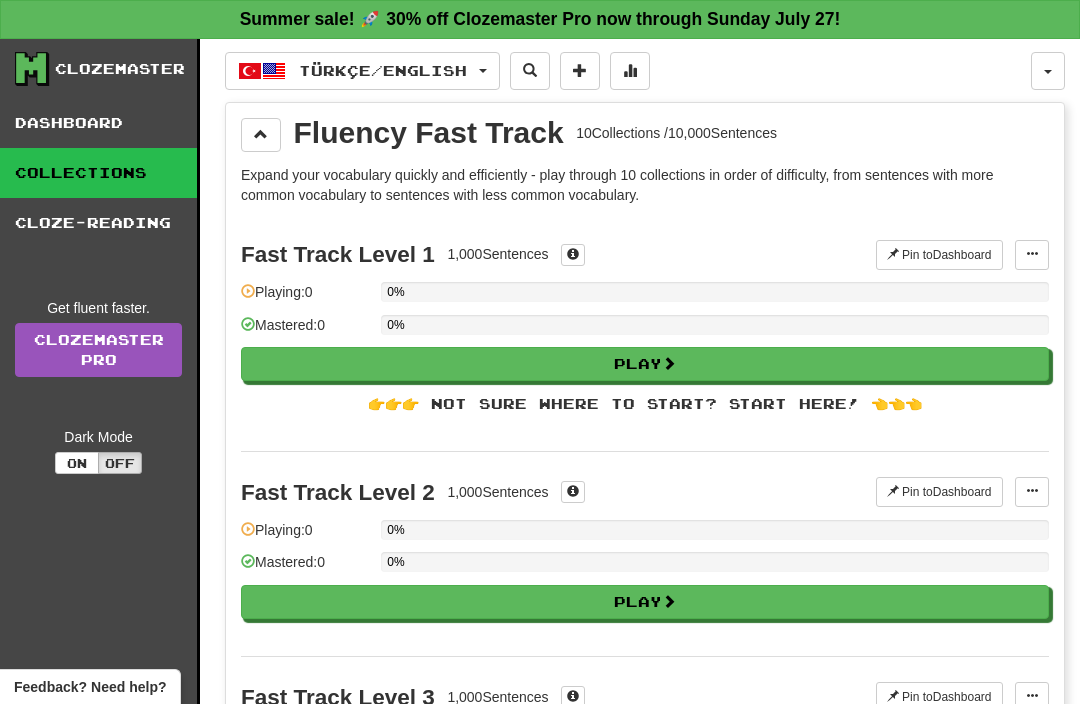 click on "Play" at bounding box center [645, 364] 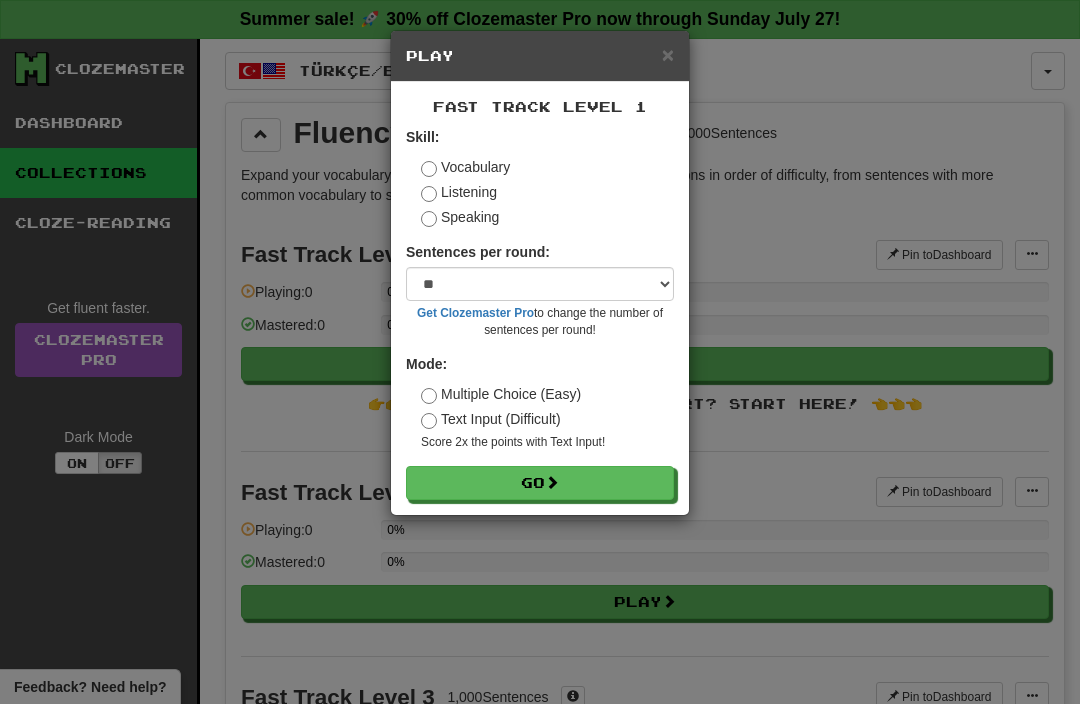 click on "× Play Fast Track Level 1 Skill: Vocabulary Listening Speaking Sentences per round: * ** ** ** ** ** *** ******** Get Clozemaster Pro  to change the number of sentences per round! Mode: Multiple Choice (Easy) Text Input (Difficult) Score 2x the points with Text Input ! Go" at bounding box center (540, 352) 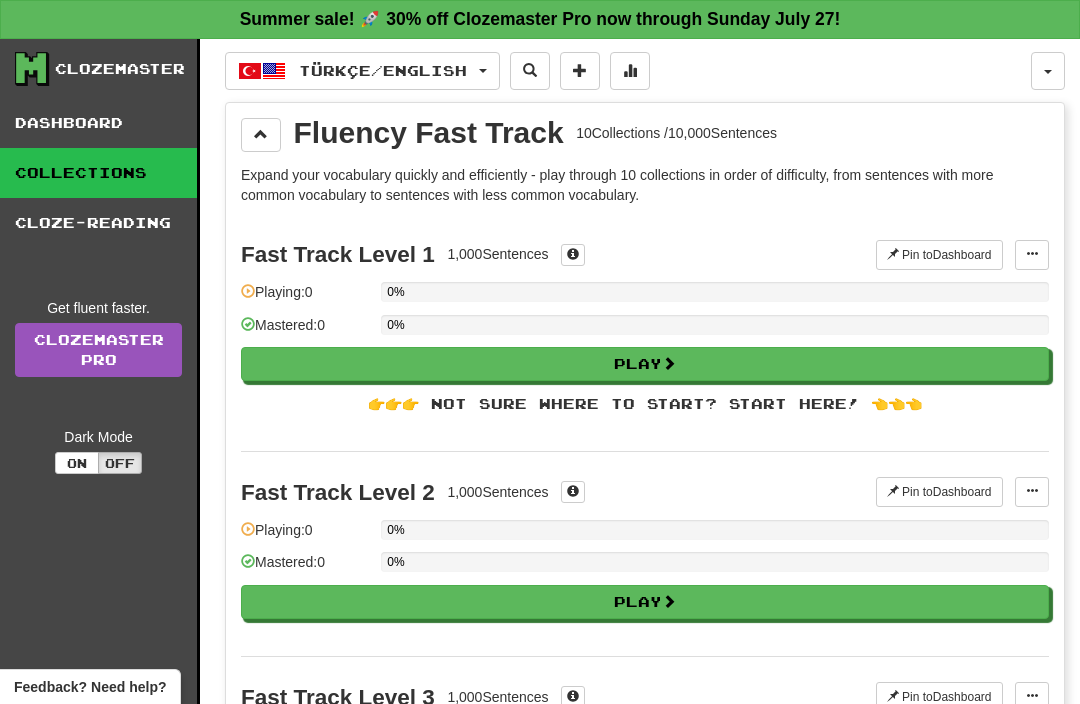 click on "Play" at bounding box center (645, 364) 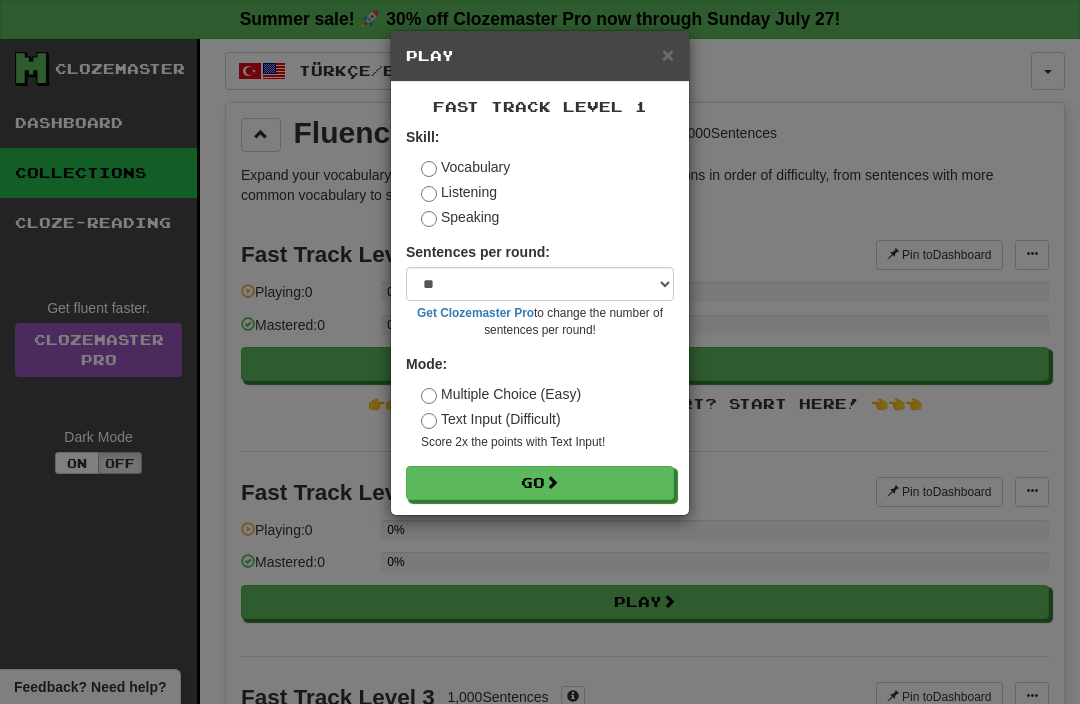 click on "Sentences per round:" at bounding box center (478, 252) 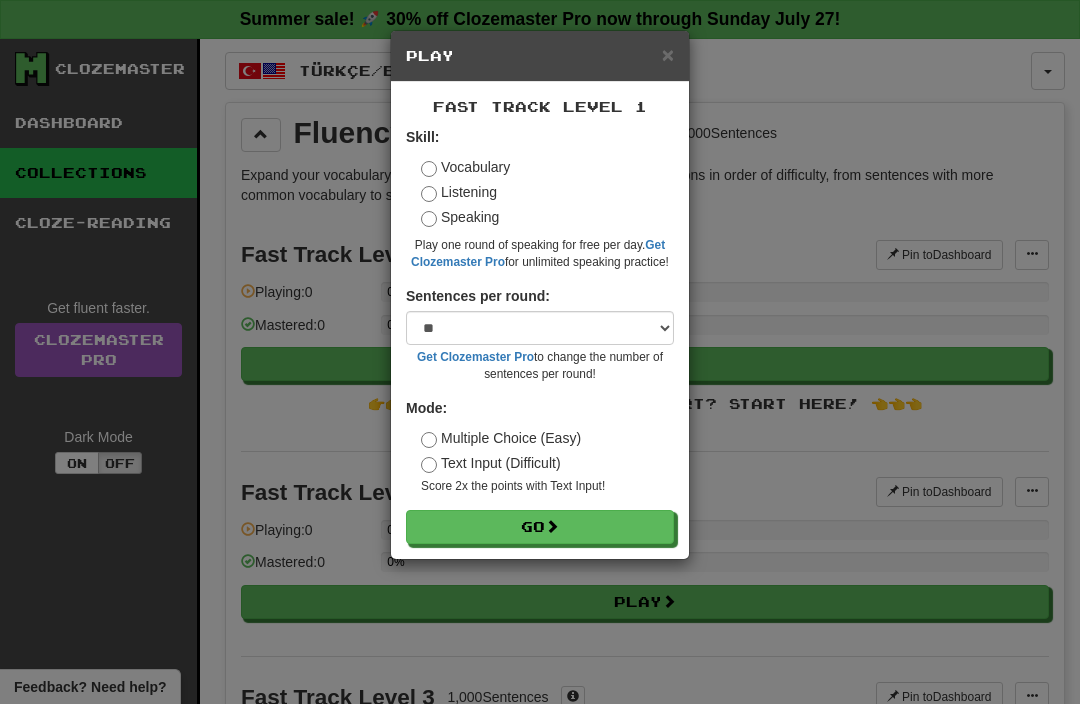 click on "Speaking" at bounding box center (460, 217) 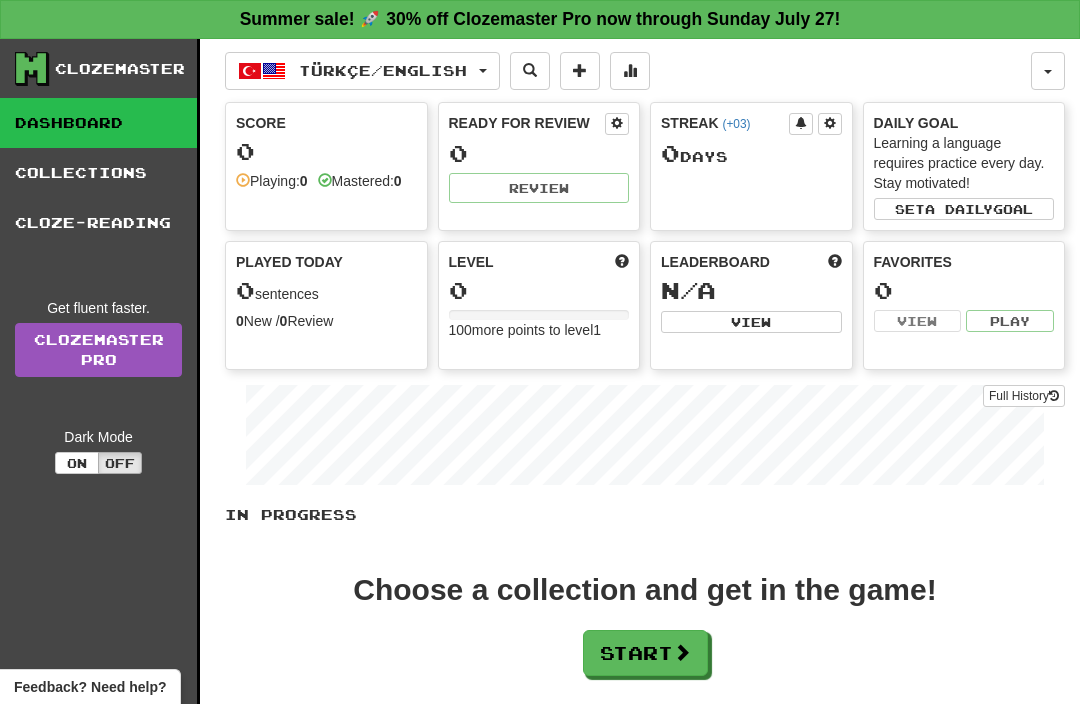 scroll, scrollTop: 0, scrollLeft: 0, axis: both 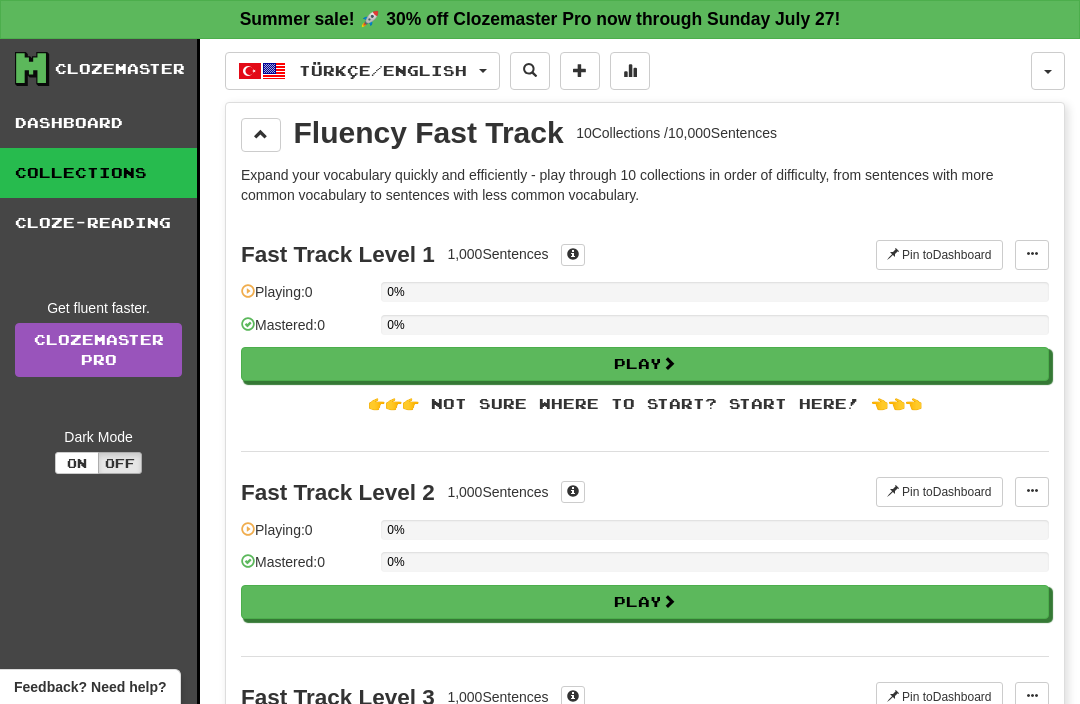 click on "Play" at bounding box center (645, 364) 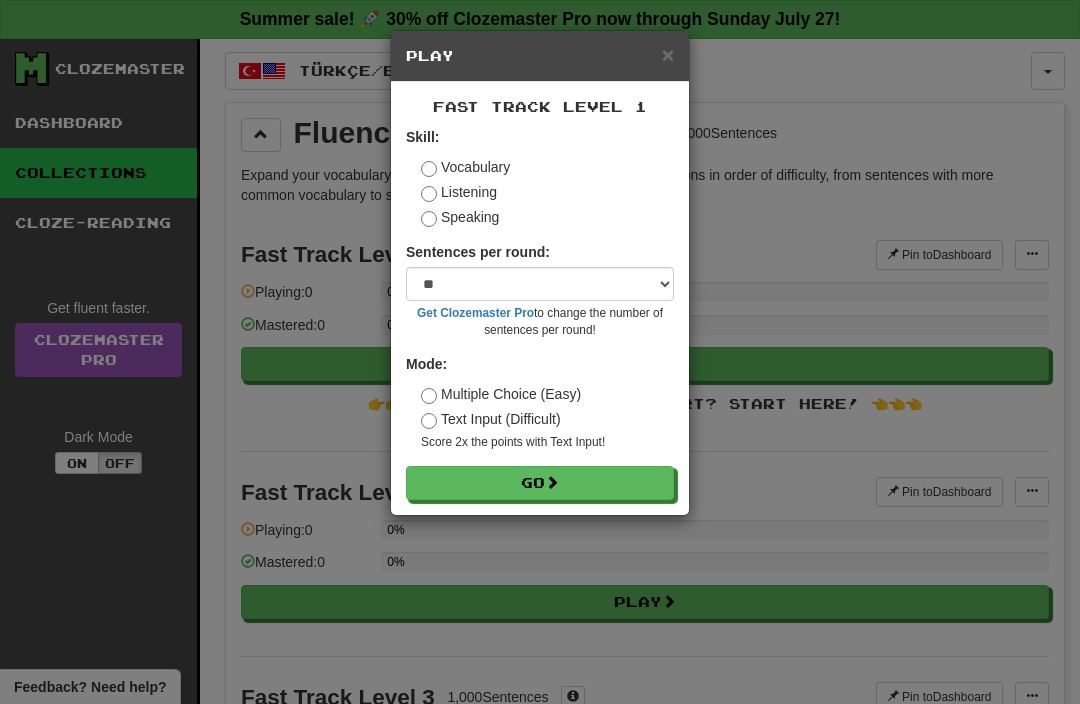 click on "Go" at bounding box center (540, 483) 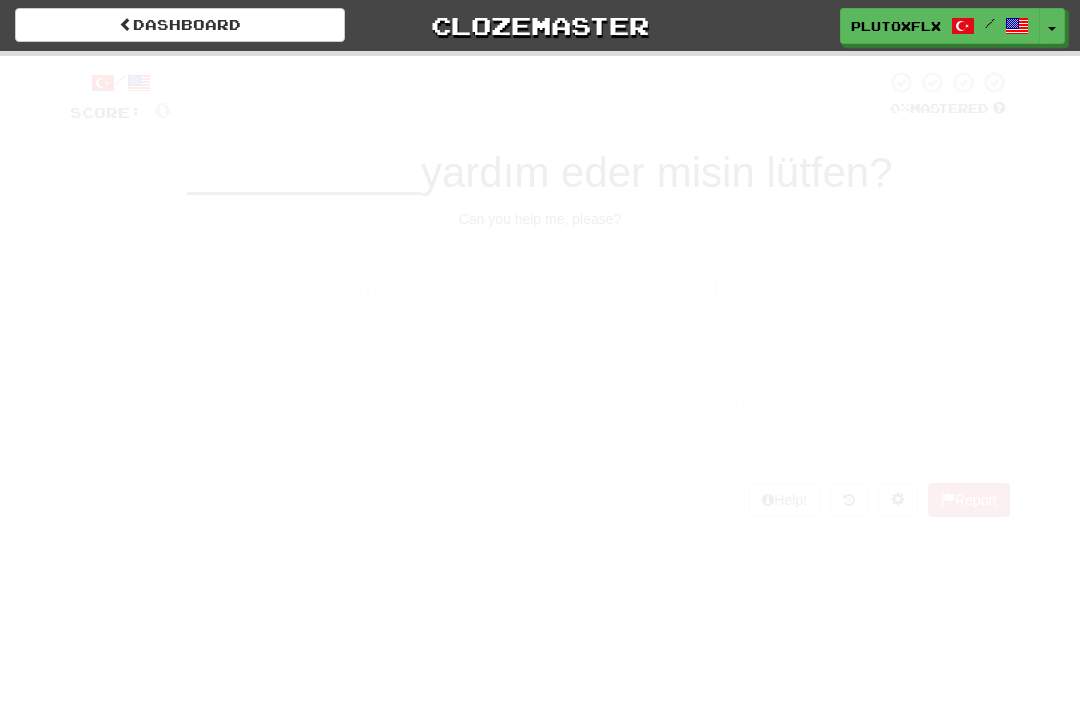 scroll, scrollTop: 0, scrollLeft: 0, axis: both 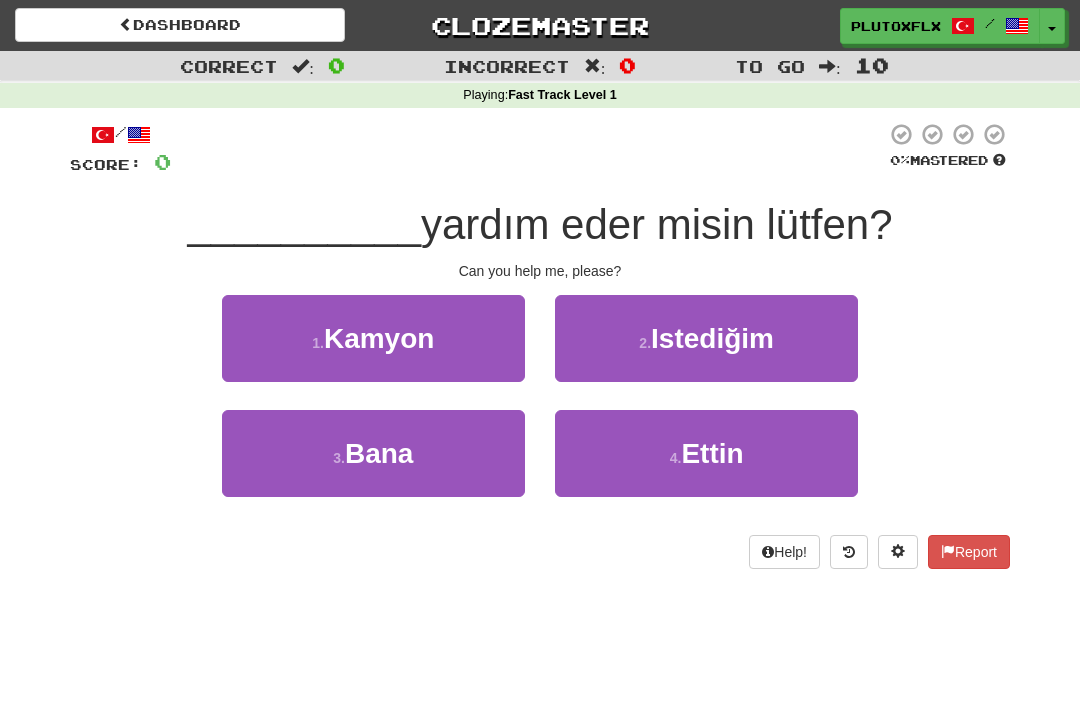 click on "3 .  Bana" at bounding box center (373, 453) 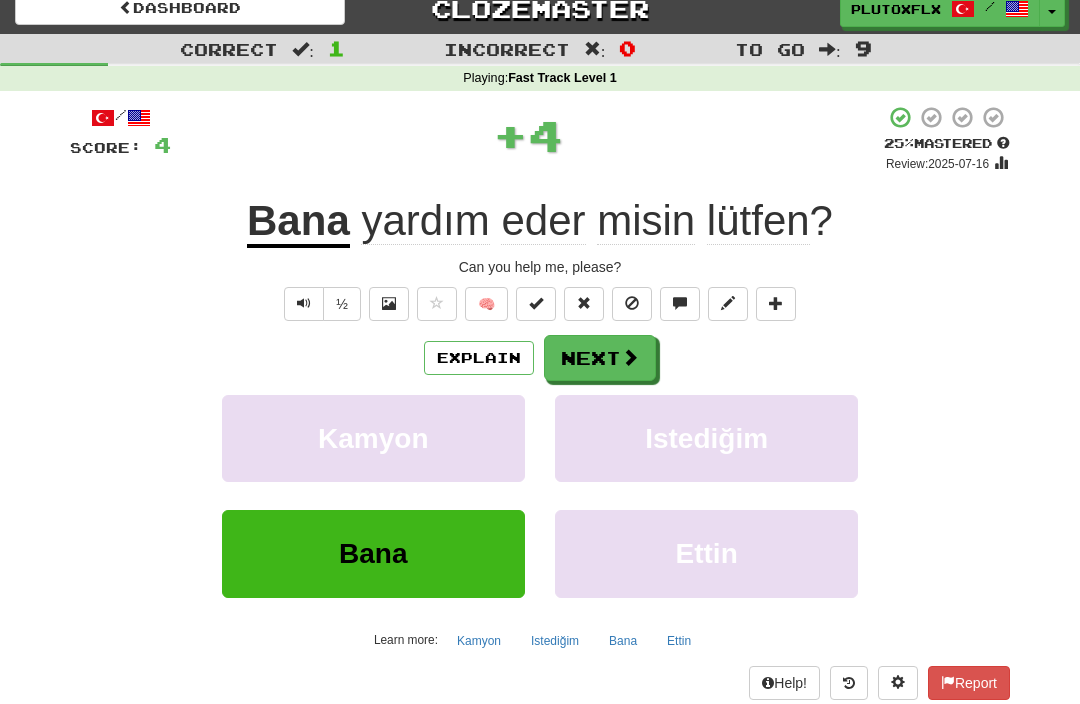 scroll, scrollTop: 37, scrollLeft: 0, axis: vertical 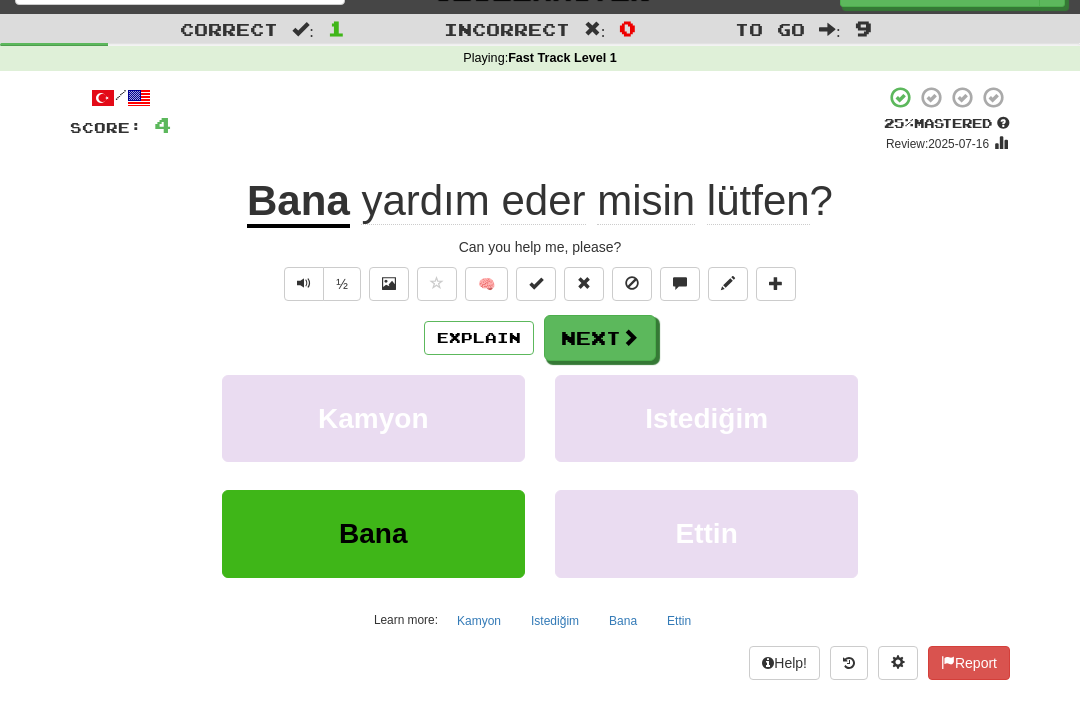 click on "Next" at bounding box center (600, 338) 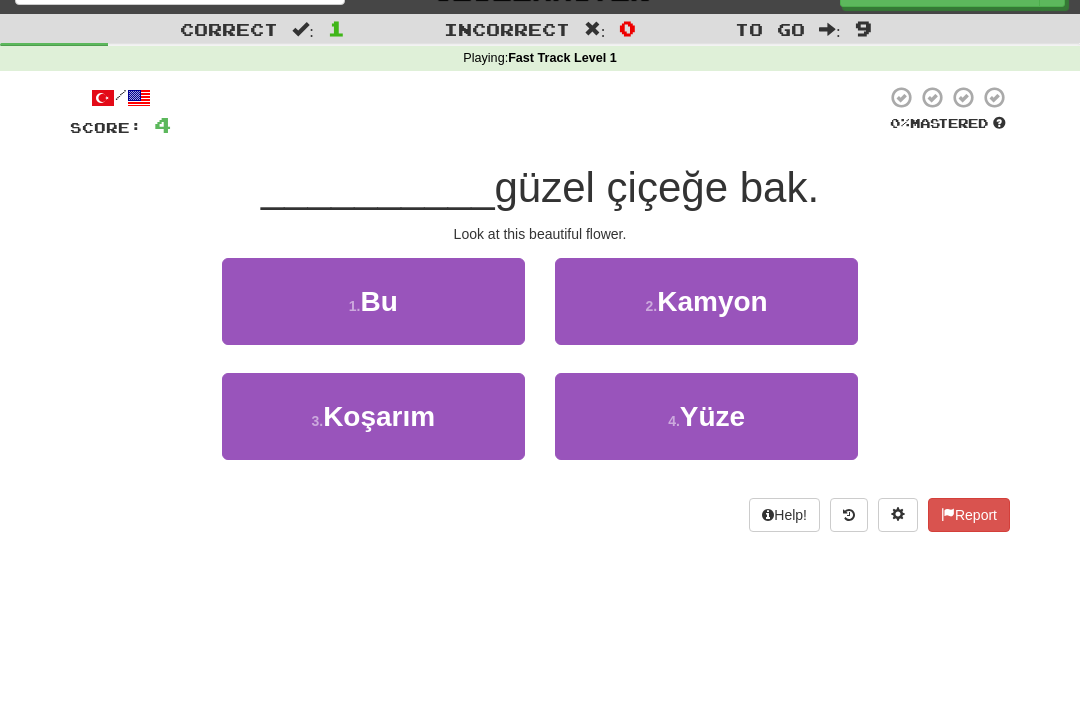 click on "1 .  Bu" at bounding box center (373, 301) 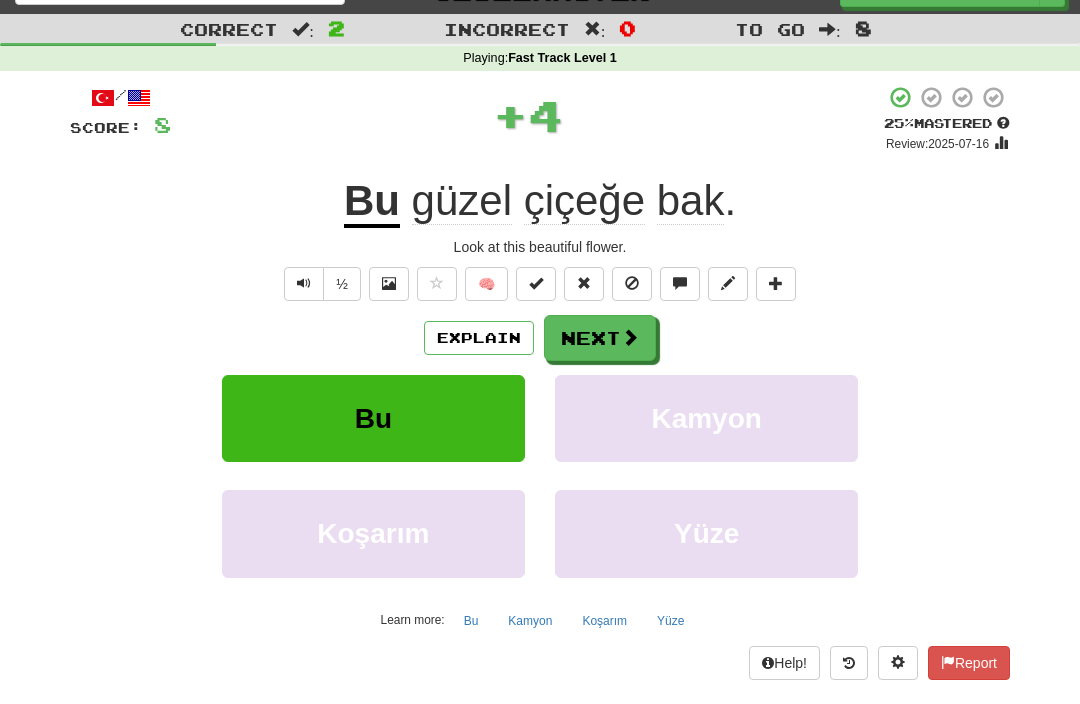 click on "Next" at bounding box center (600, 338) 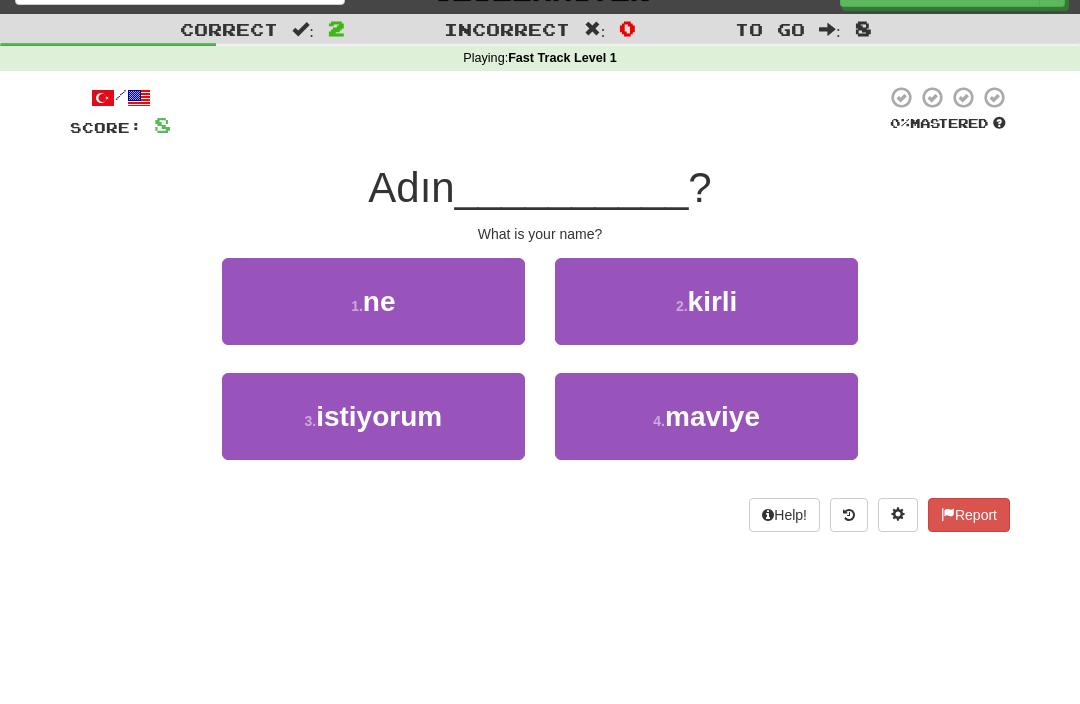 click on "1 .  ne" at bounding box center (373, 301) 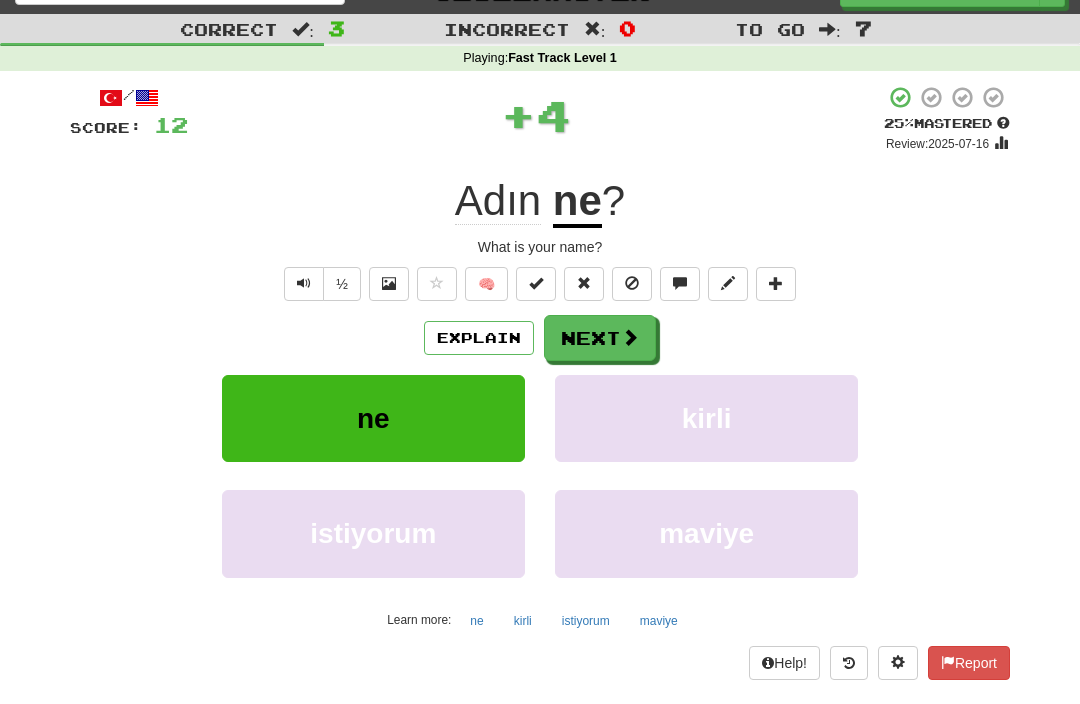 click on "Next" at bounding box center [600, 338] 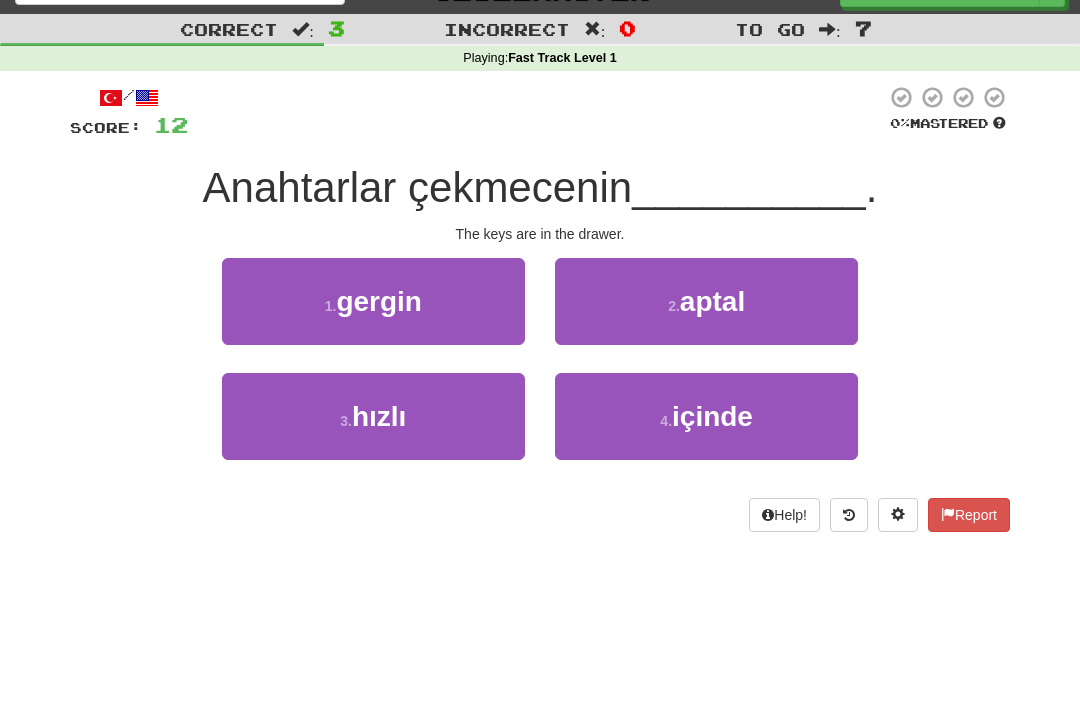 click on "4 .  içinde" at bounding box center [706, 416] 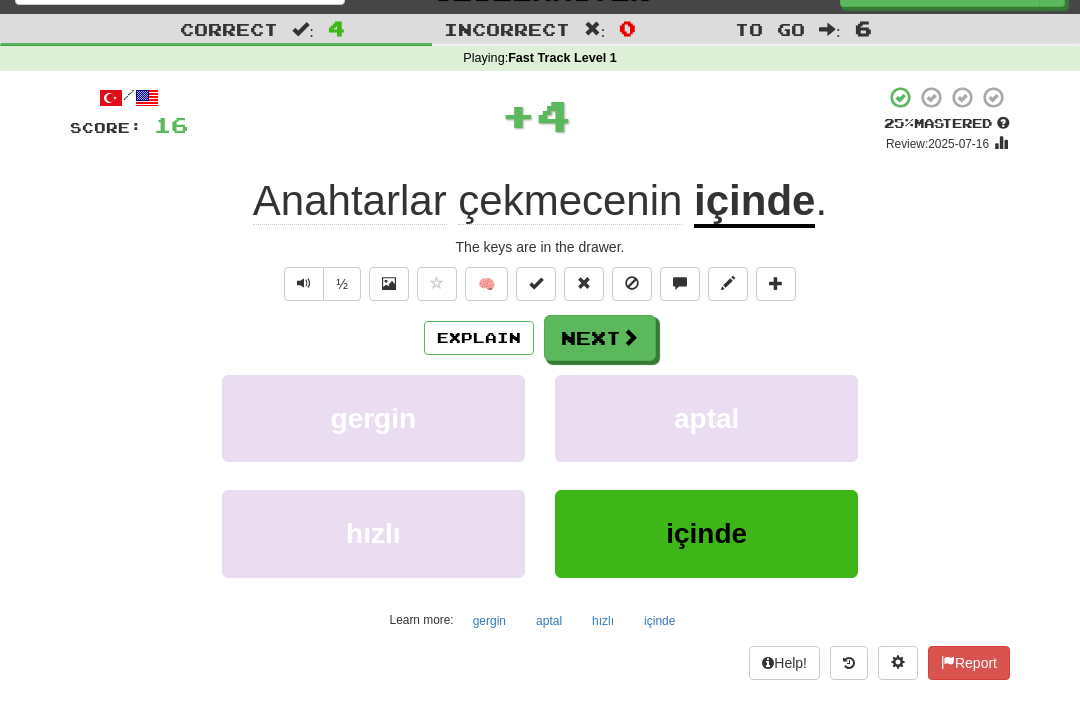 click on "Next" at bounding box center [600, 338] 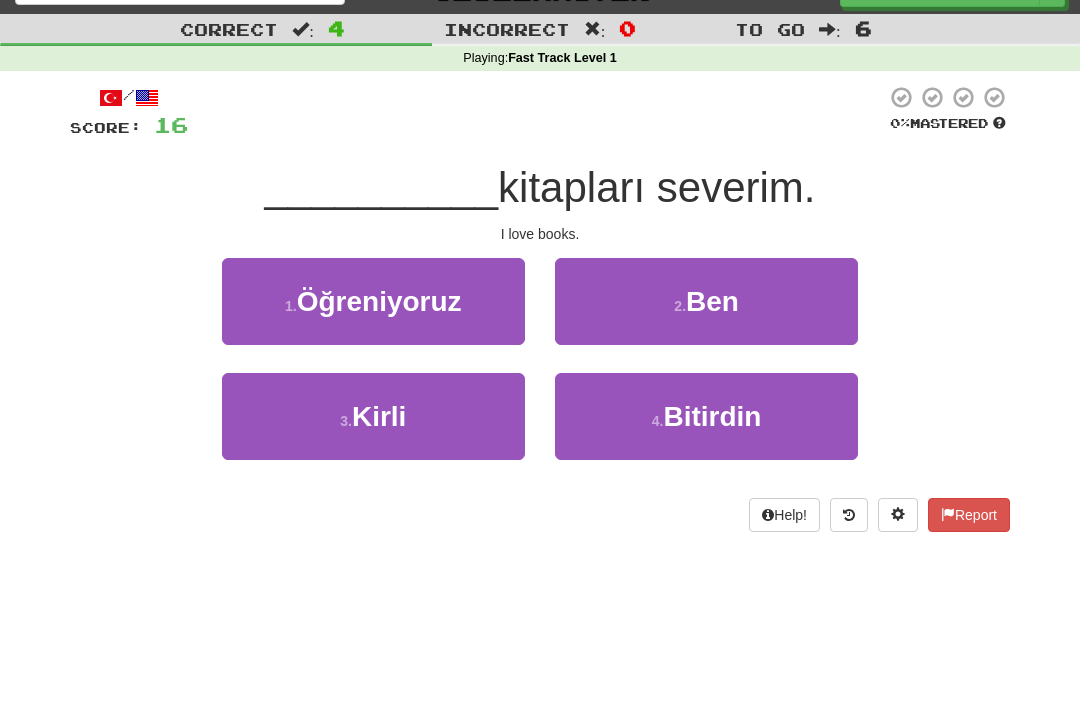click on "2 .  Ben" at bounding box center [706, 301] 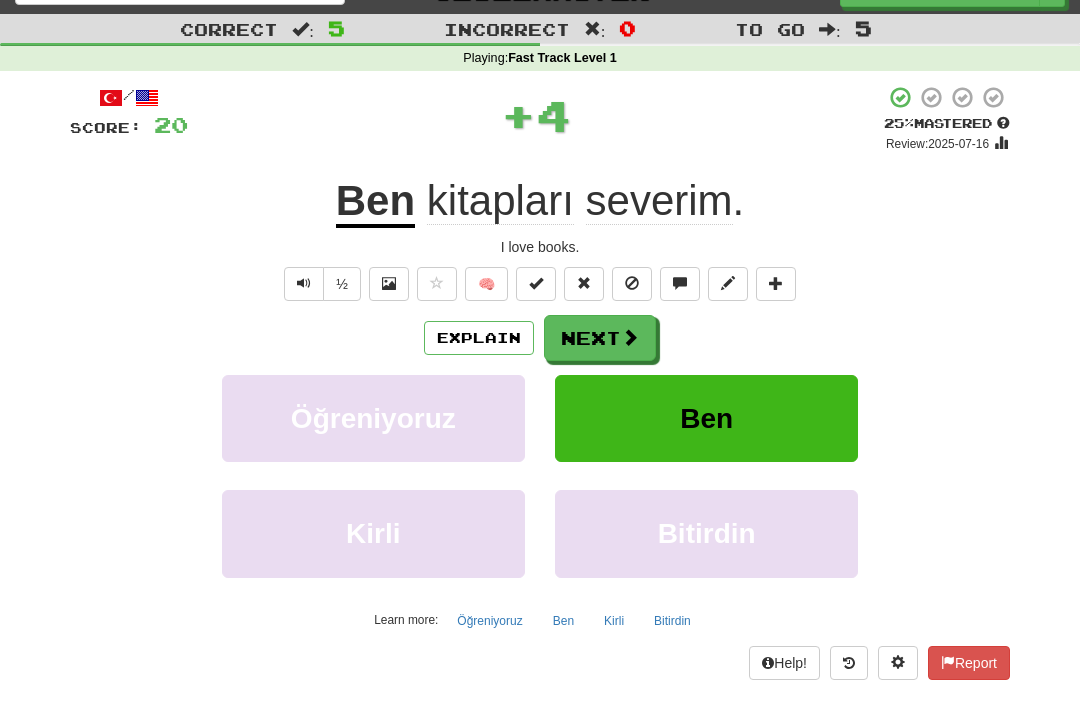 click on "Next" at bounding box center (600, 338) 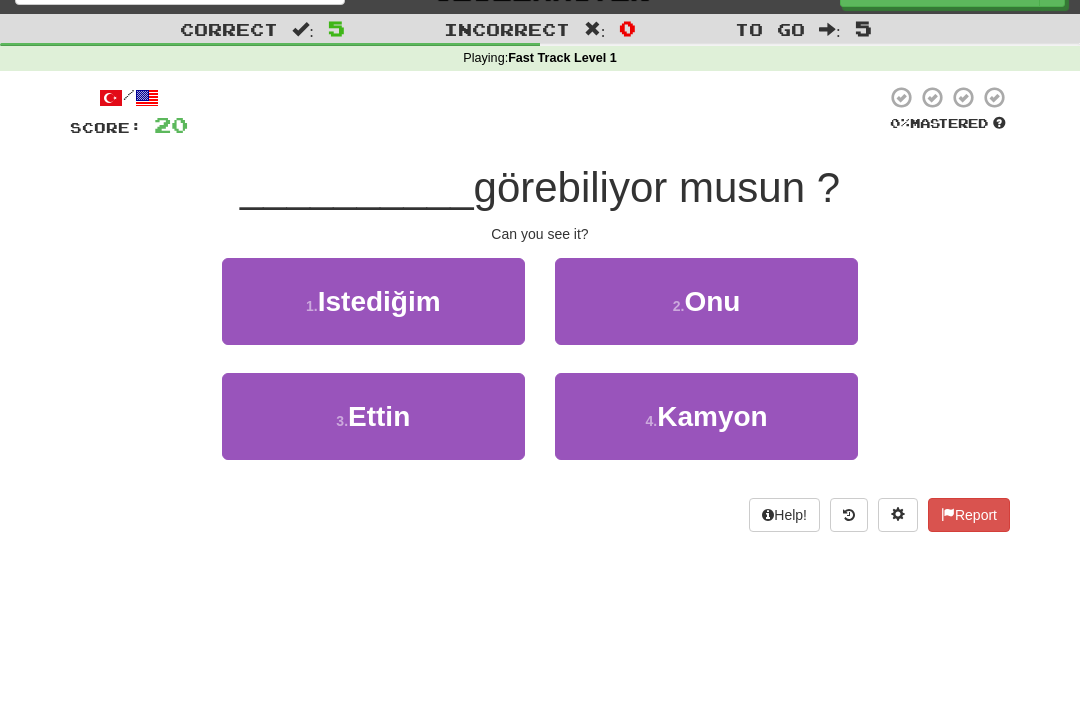 click on "Istediğim" at bounding box center (379, 301) 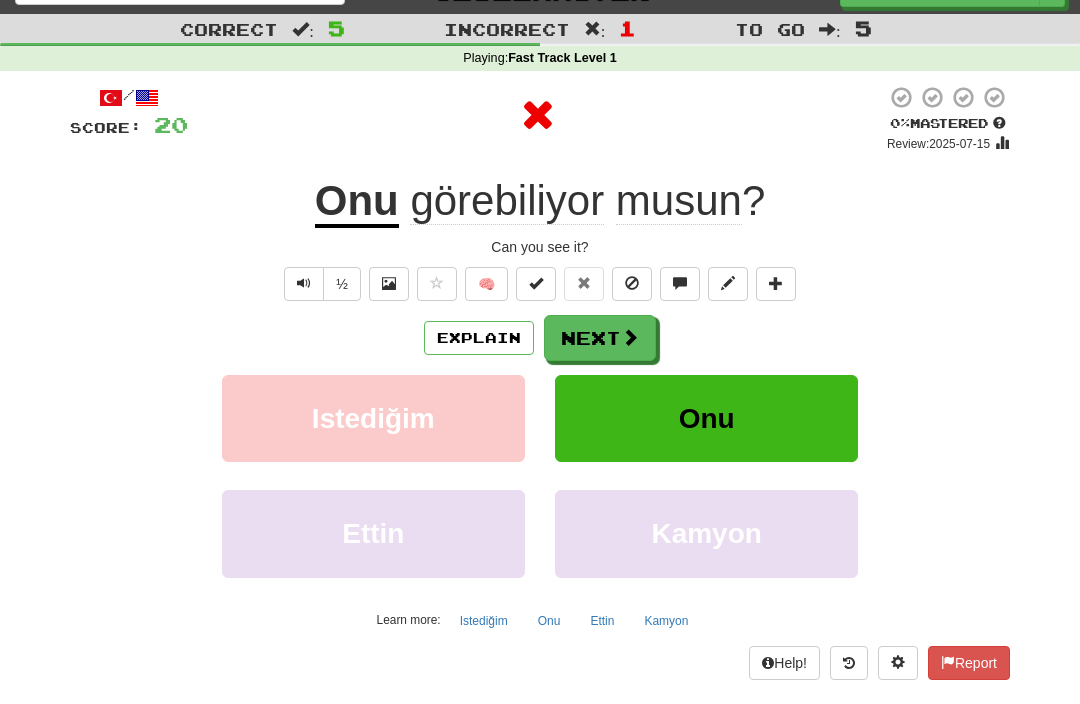 click on "Explain" at bounding box center (479, 338) 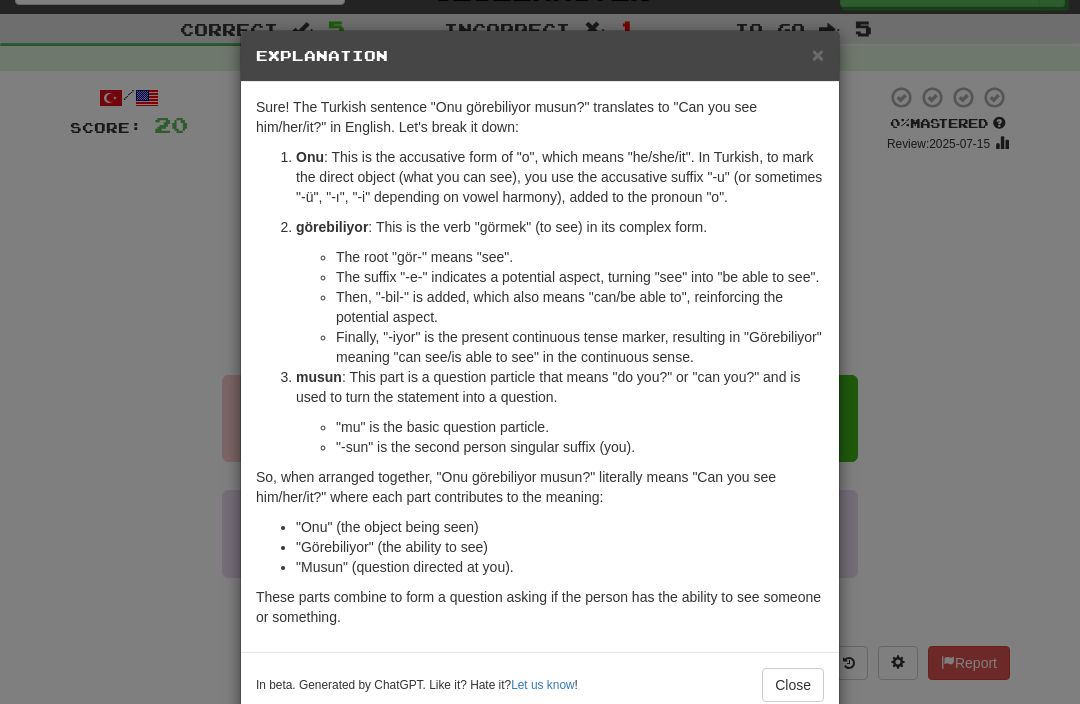 click on "×" at bounding box center [818, 54] 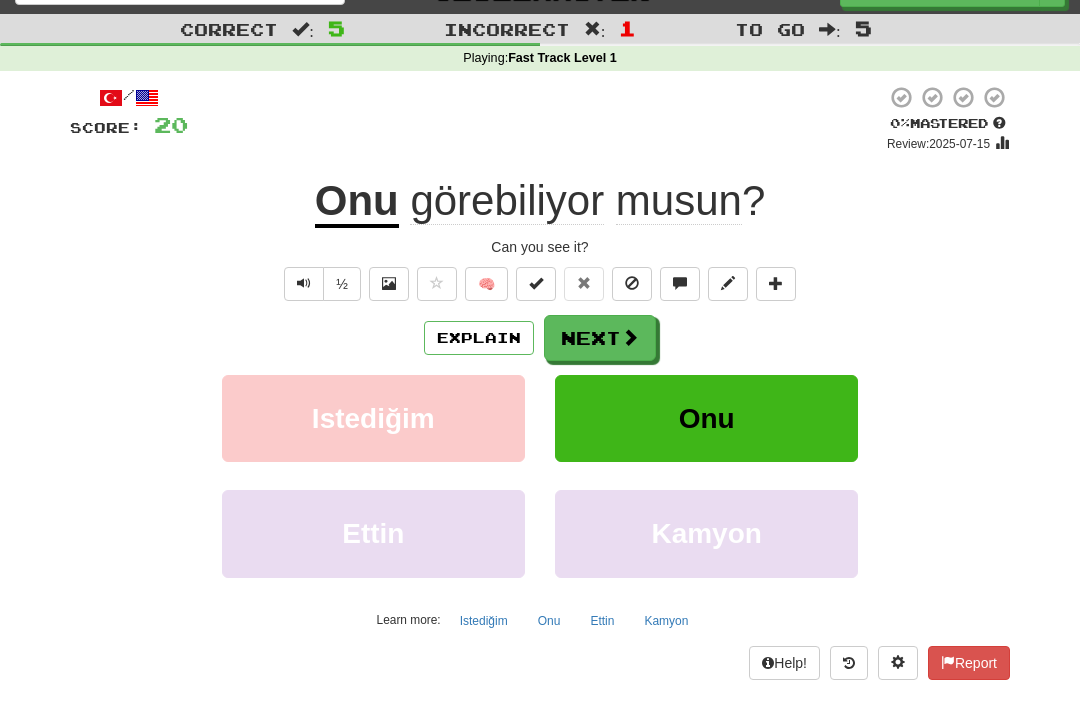 click on "Next" at bounding box center [600, 338] 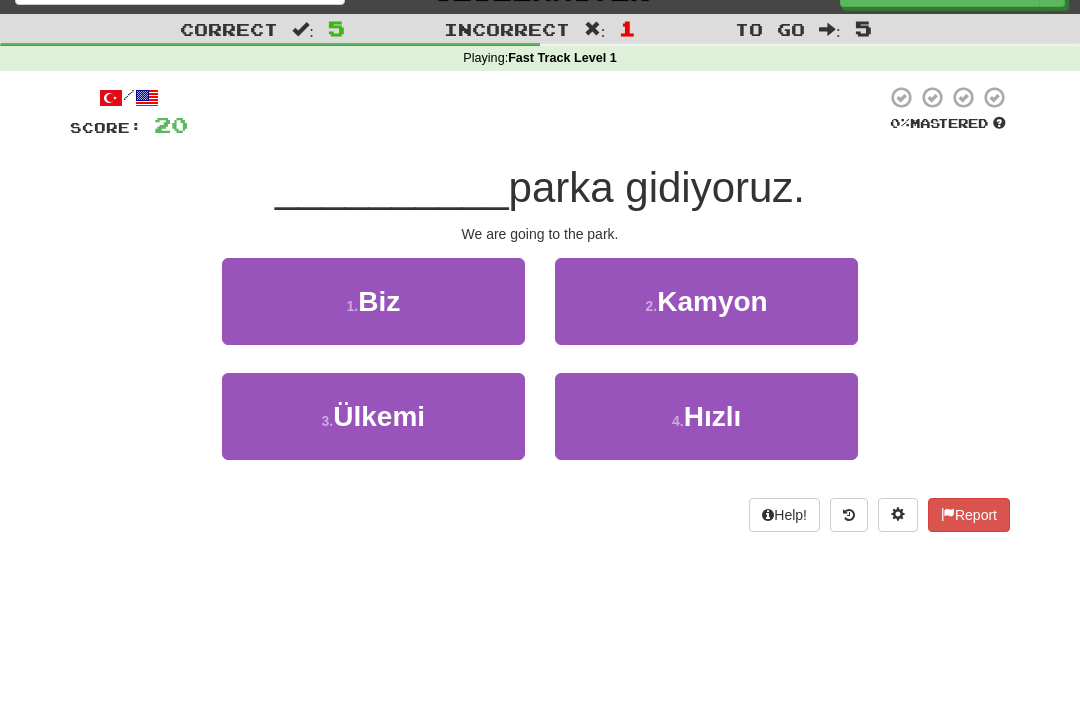 click on "1 .  Biz" at bounding box center (373, 301) 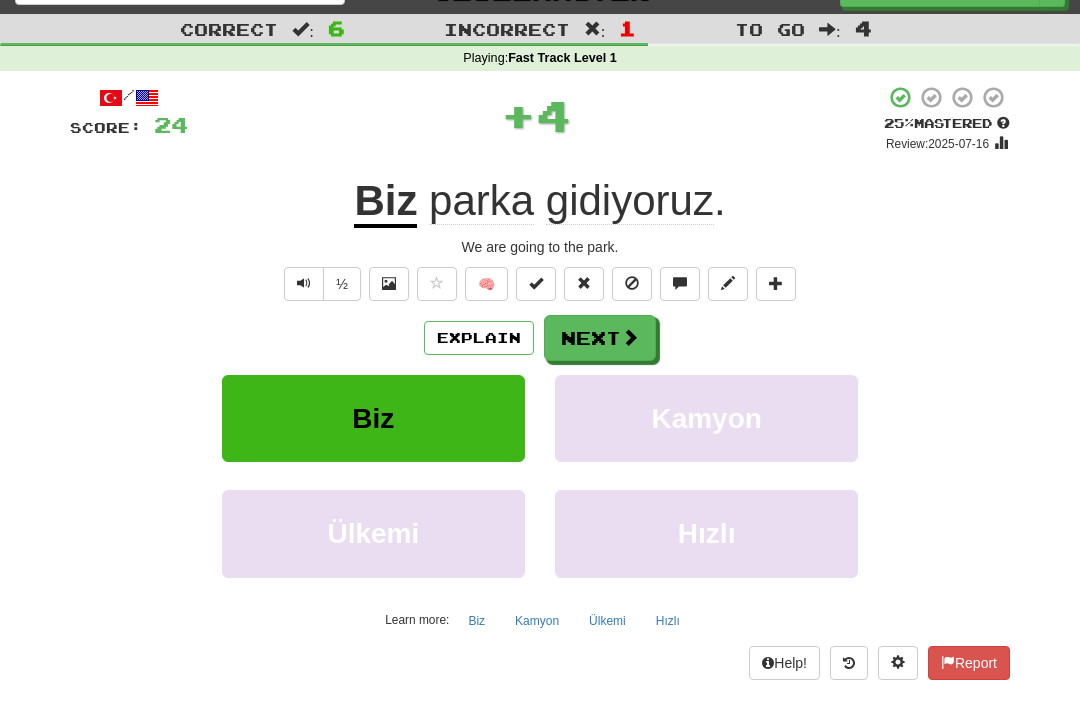 click at bounding box center [630, 337] 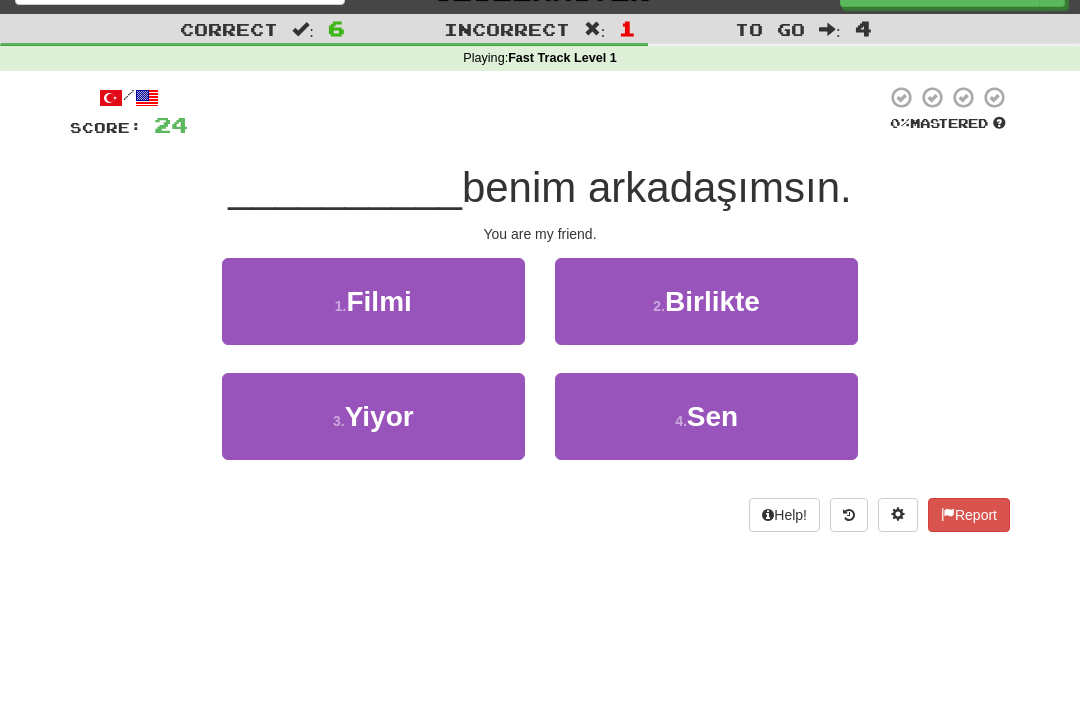 click on "4 .  Sen" at bounding box center [706, 416] 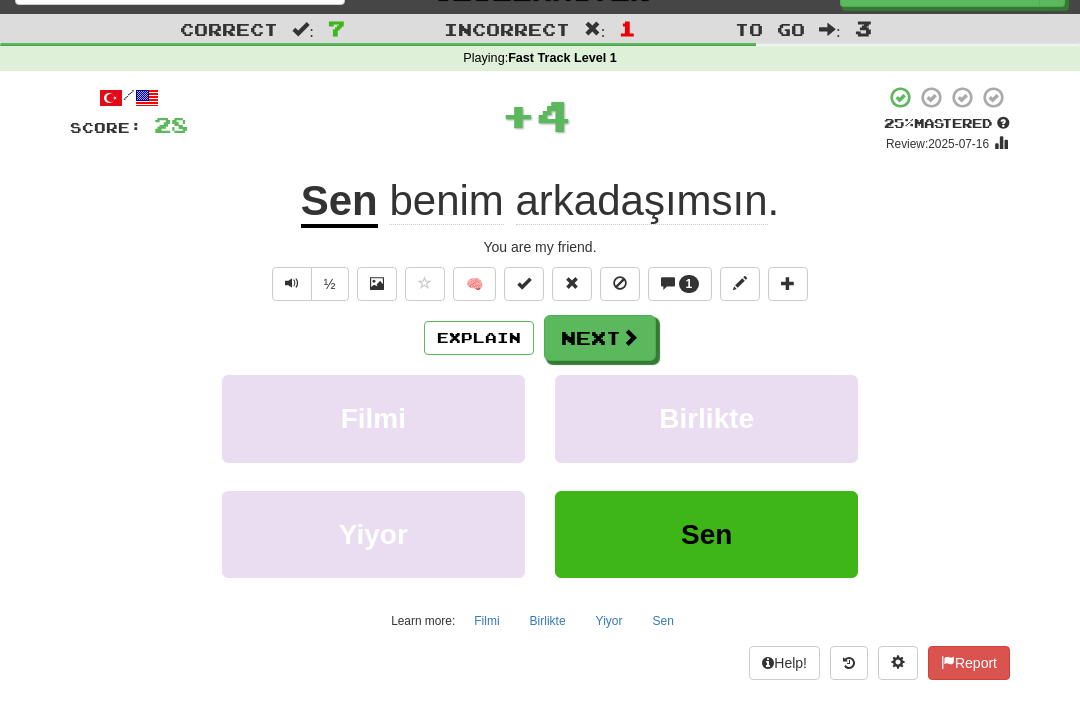 click at bounding box center [630, 337] 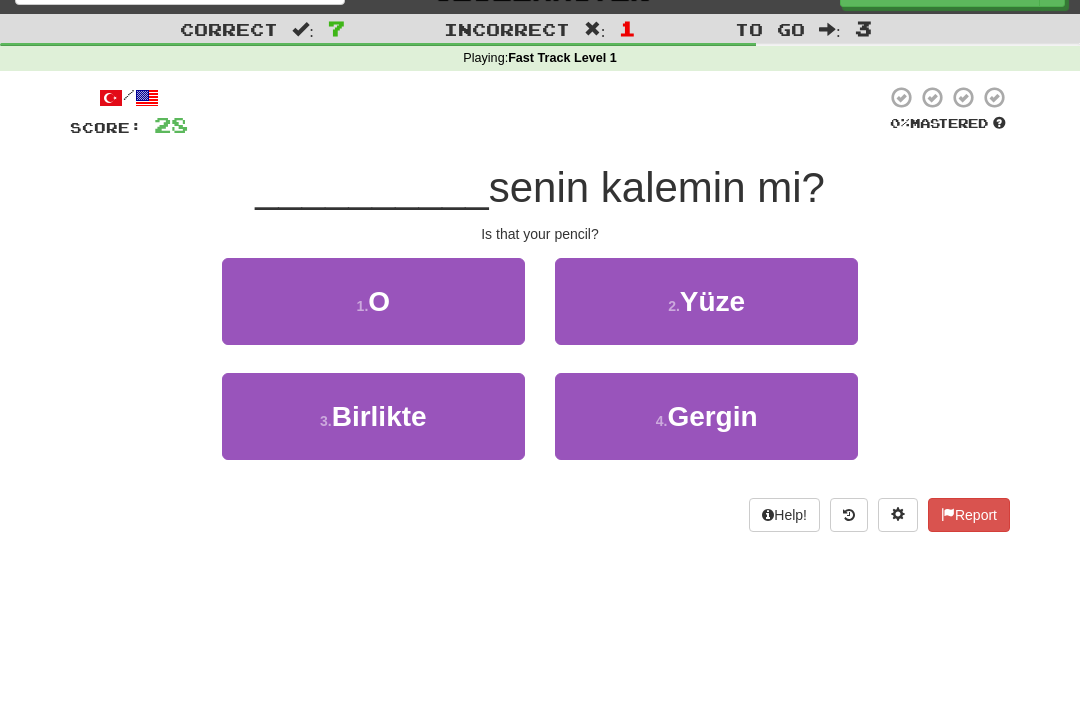 click on "1 .  O" at bounding box center [373, 301] 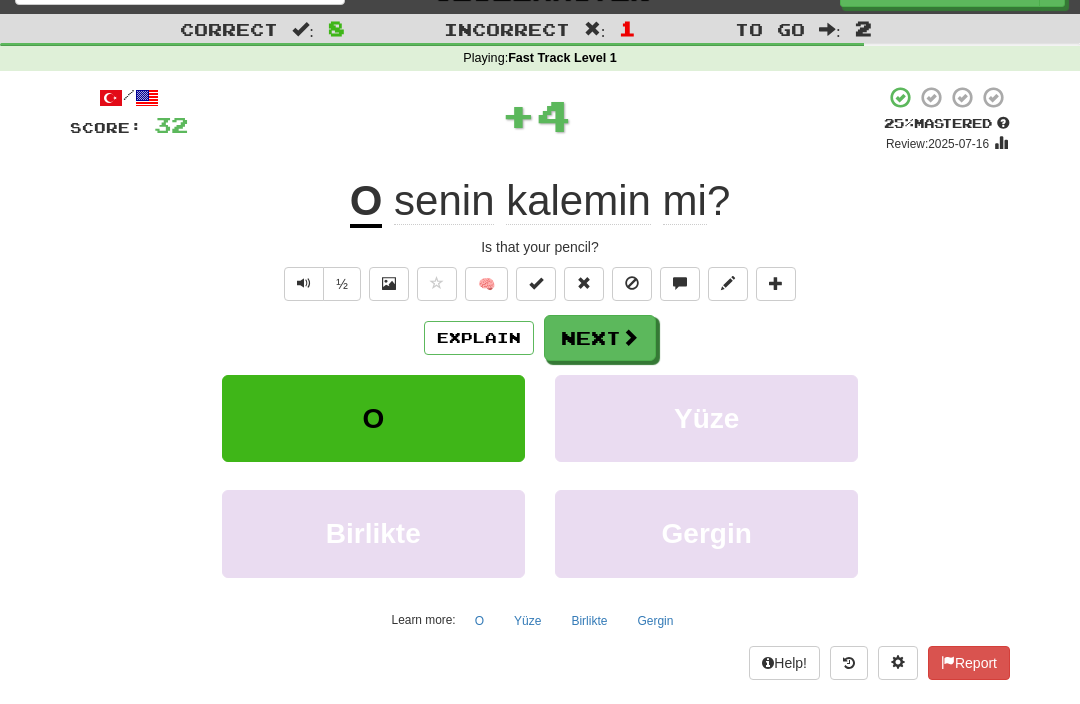 click at bounding box center [630, 337] 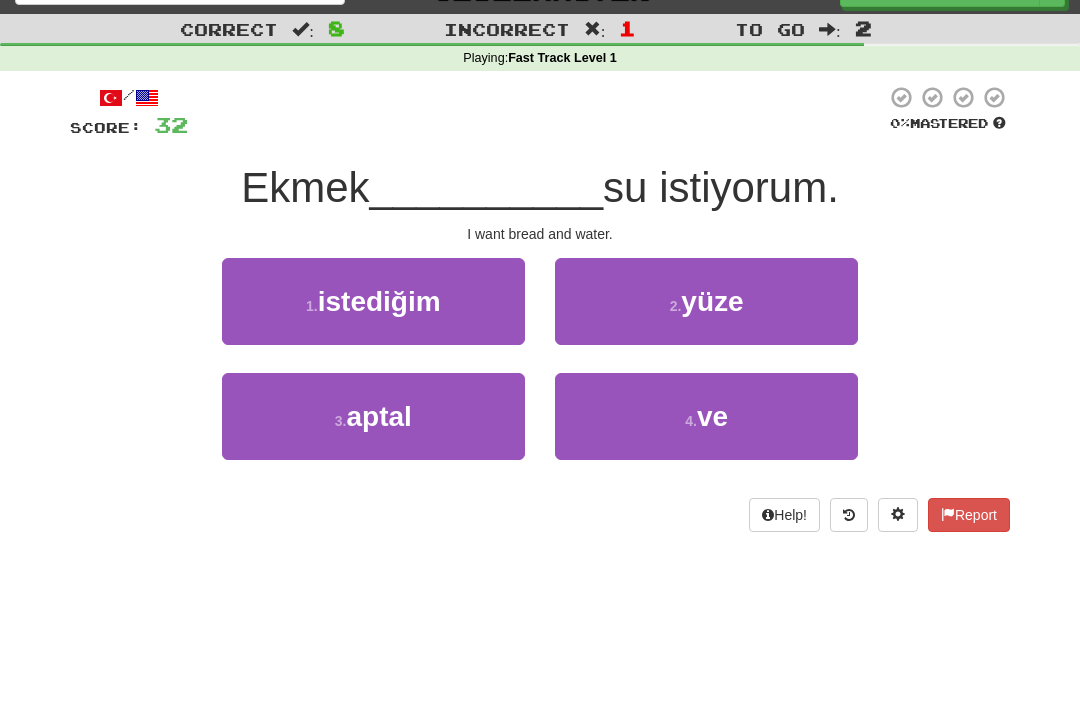 click on "4 .  ve" at bounding box center [706, 416] 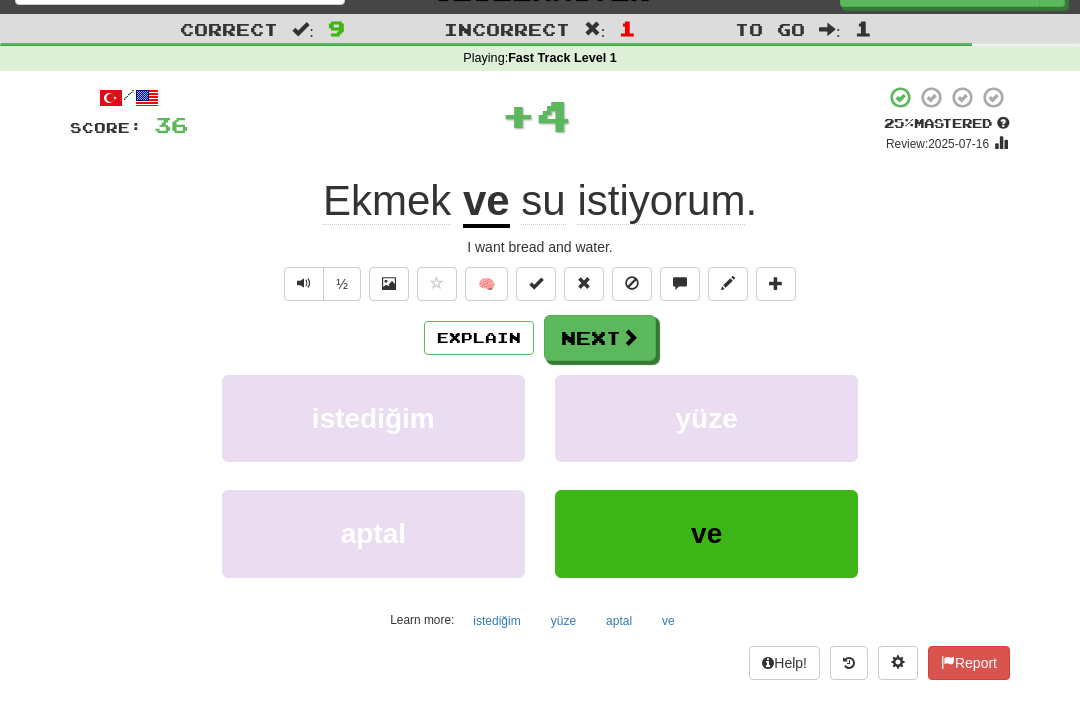 click on "Next" at bounding box center [600, 338] 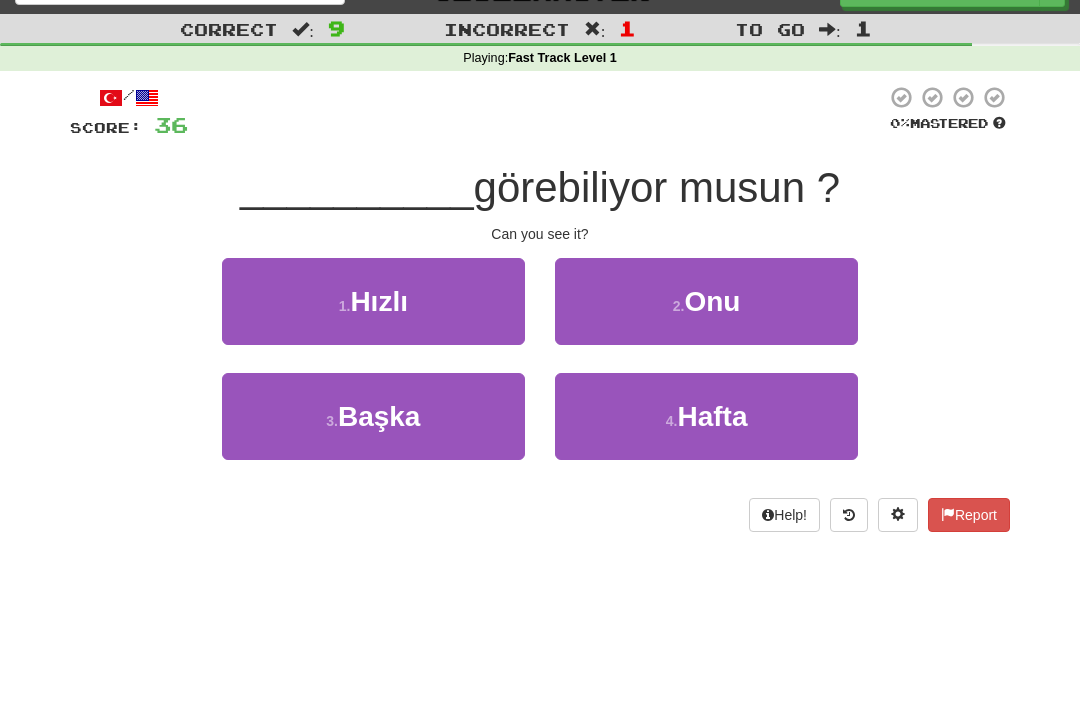 click on "2 .  Onu" at bounding box center (706, 301) 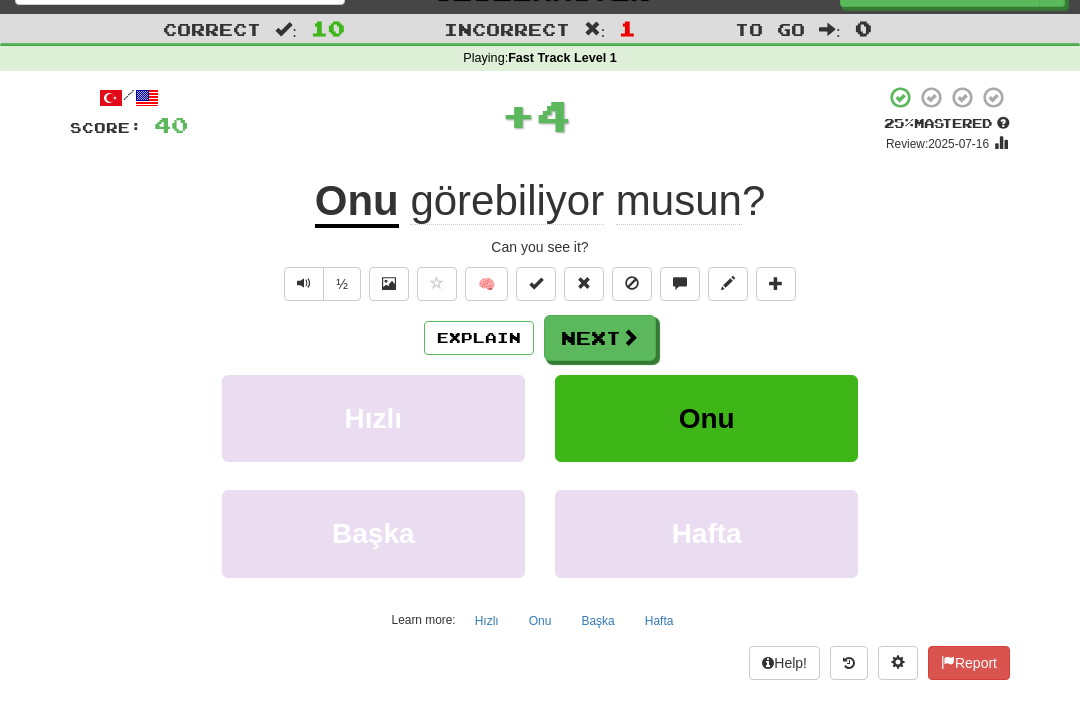 click at bounding box center [630, 337] 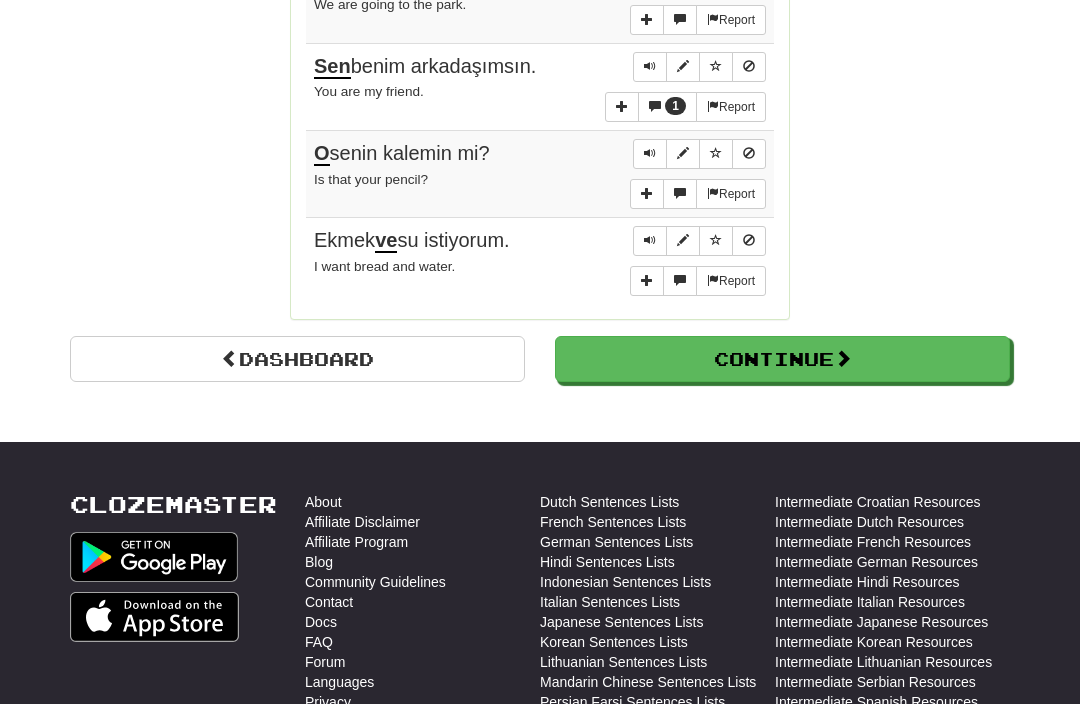 click on "Continue" at bounding box center (782, 360) 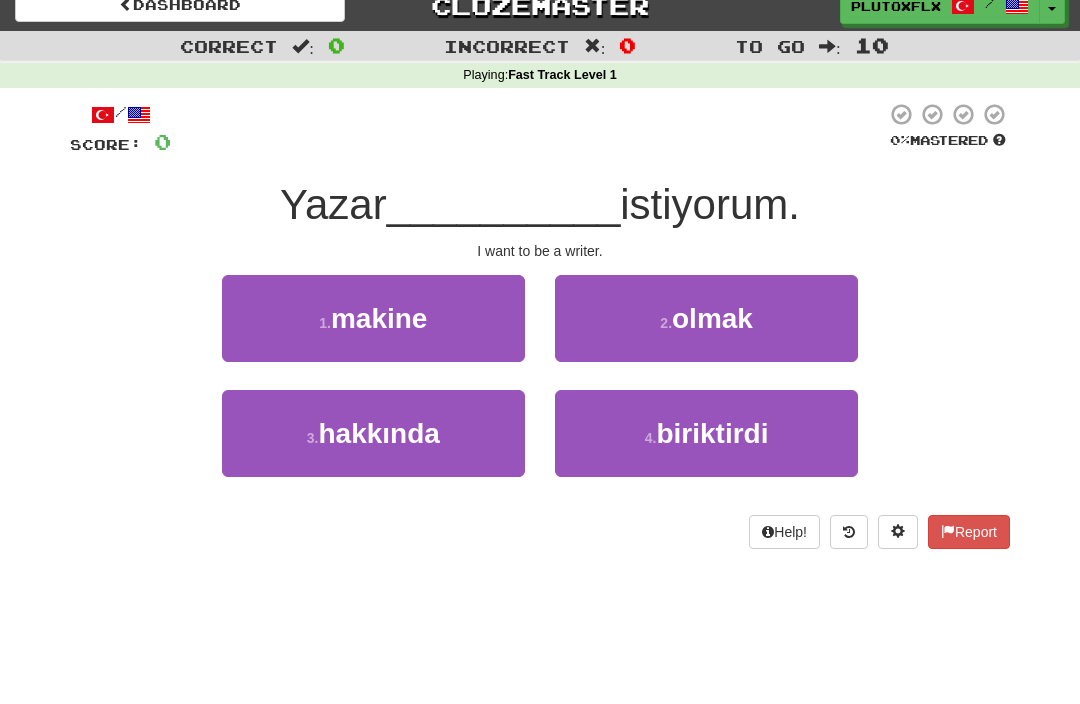 scroll, scrollTop: 23, scrollLeft: 0, axis: vertical 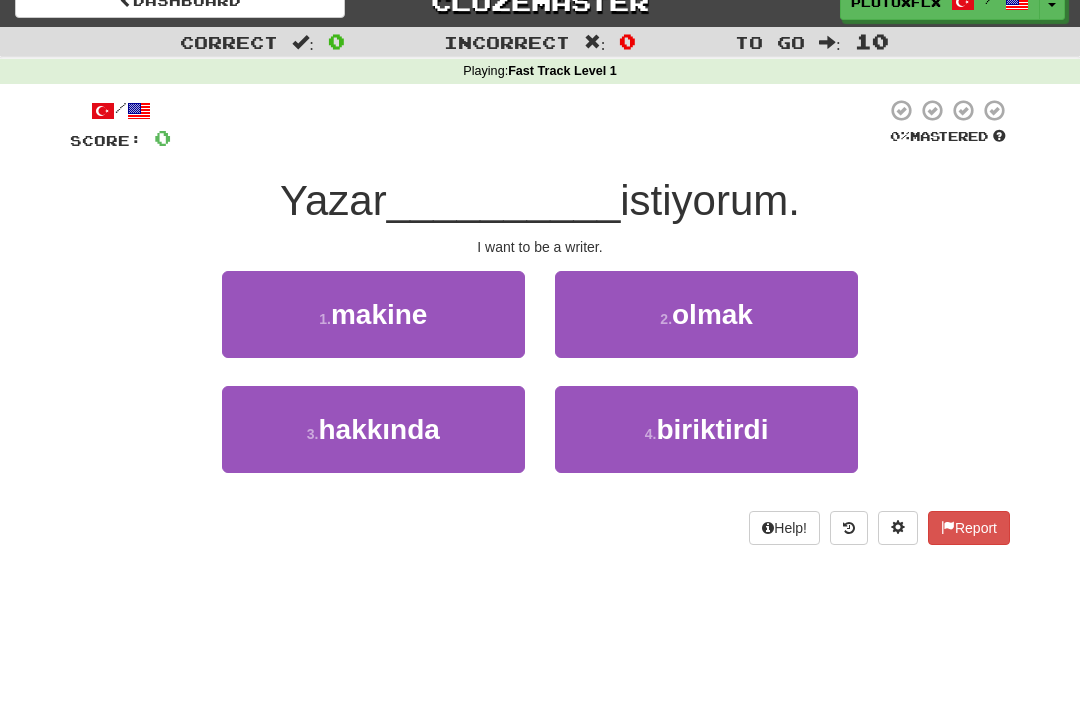 click on "2 .  olmak" at bounding box center [706, 315] 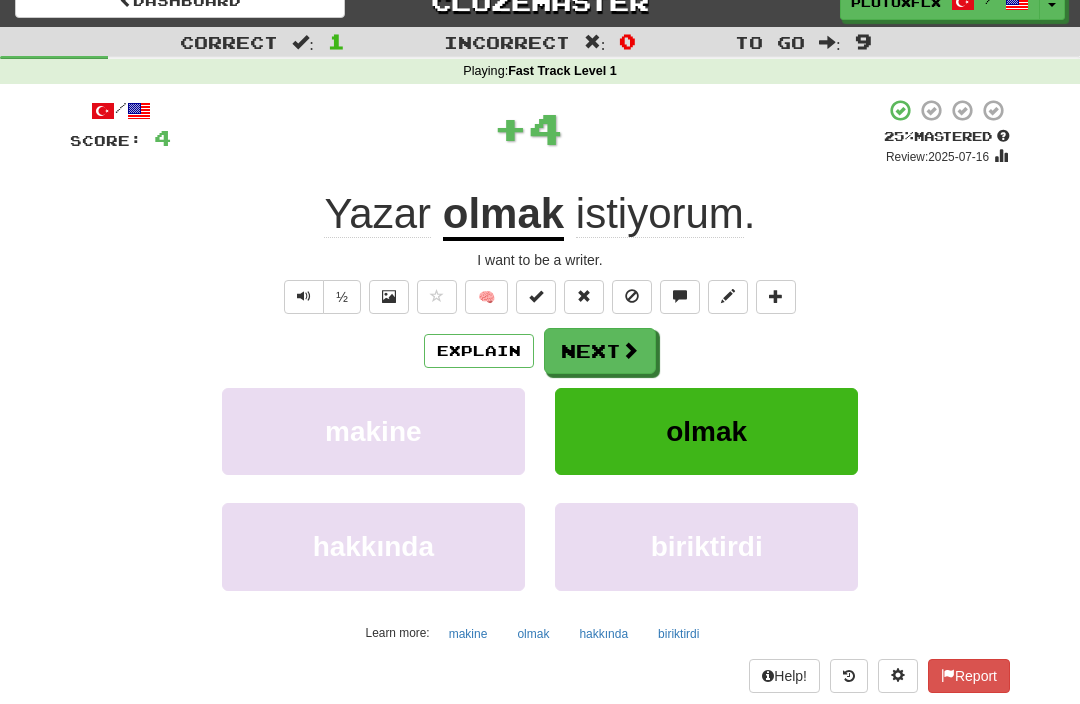 click on "Next" at bounding box center (600, 351) 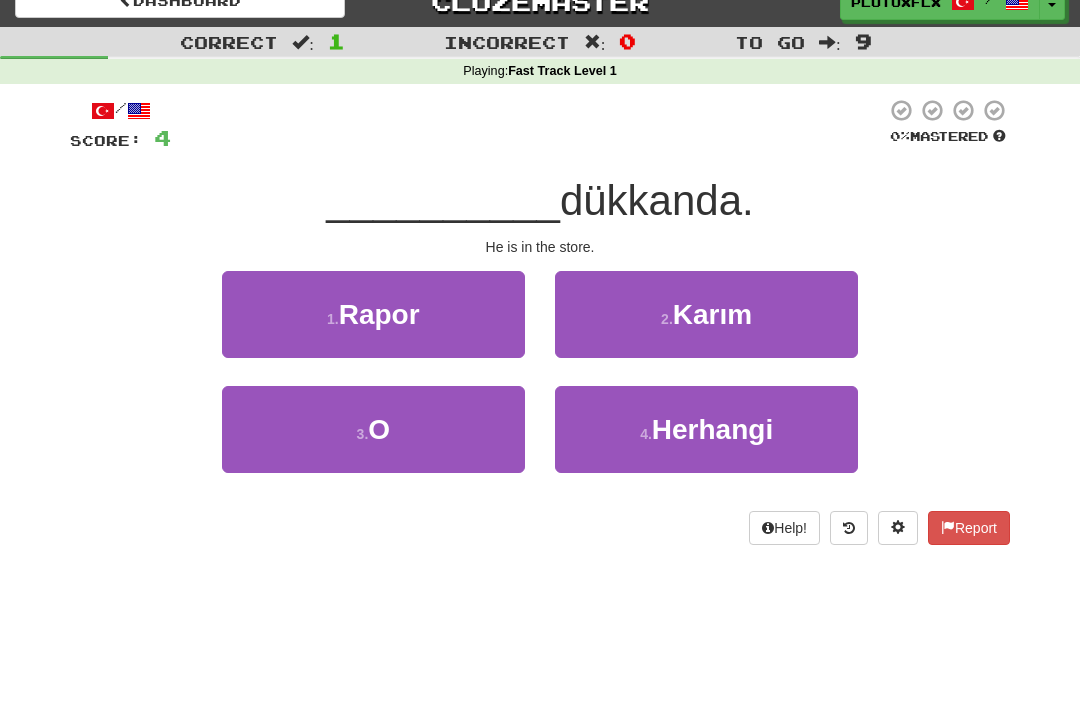 click on "3 .  O" at bounding box center (373, 429) 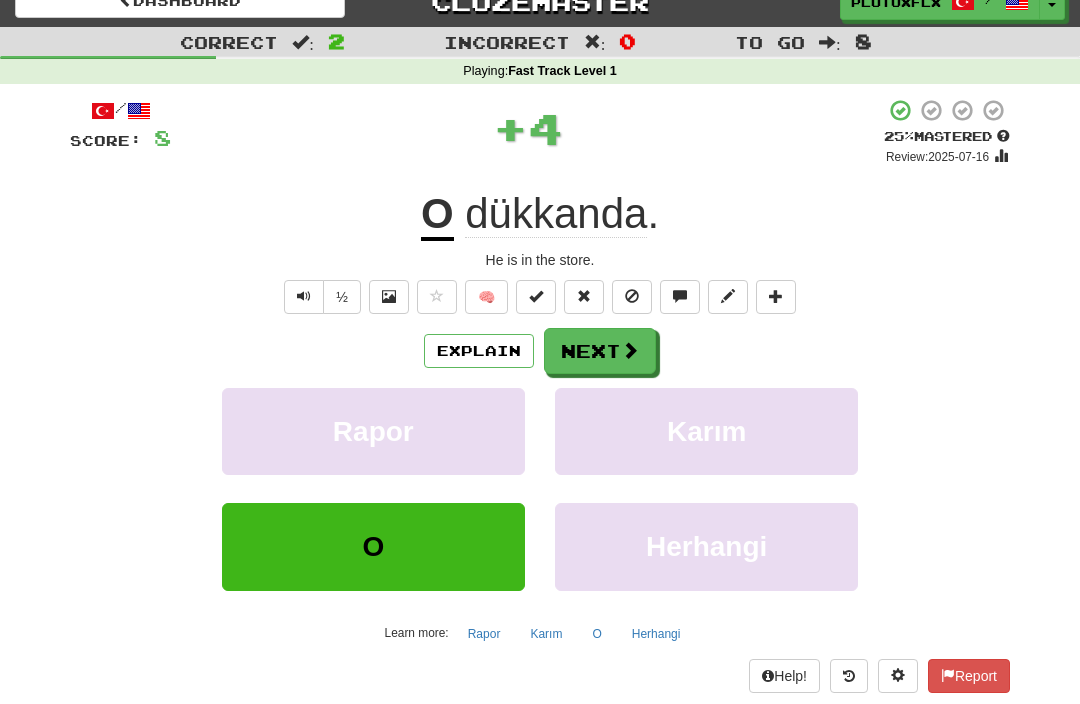 click at bounding box center (630, 350) 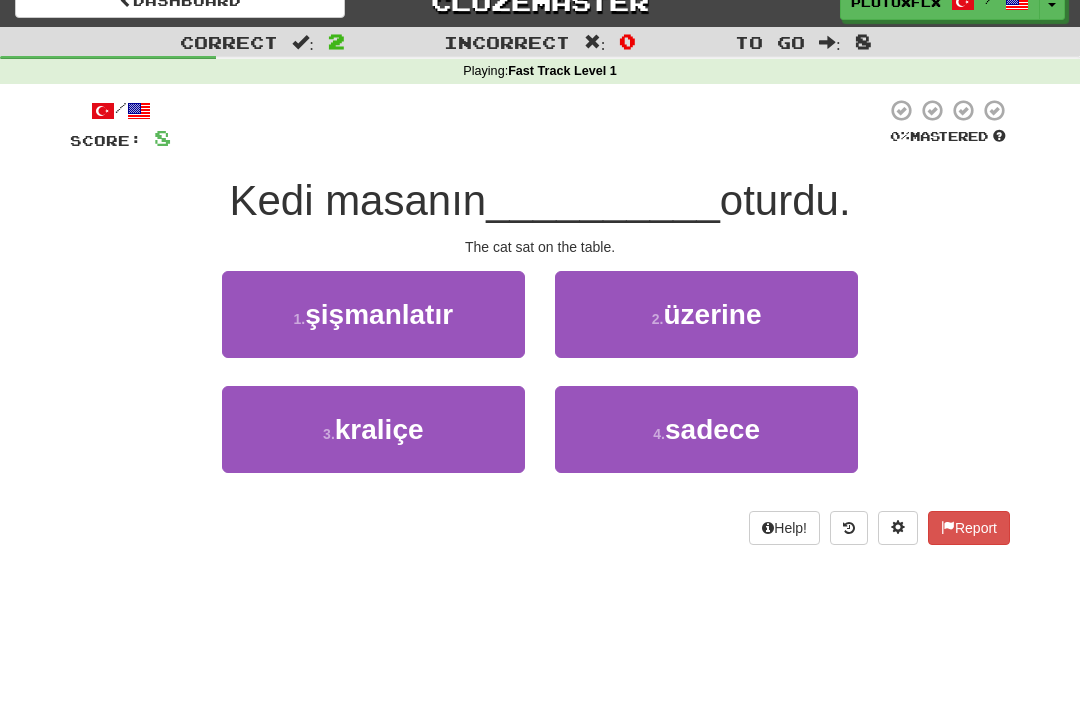 click on "2 .  üzerine" at bounding box center (706, 314) 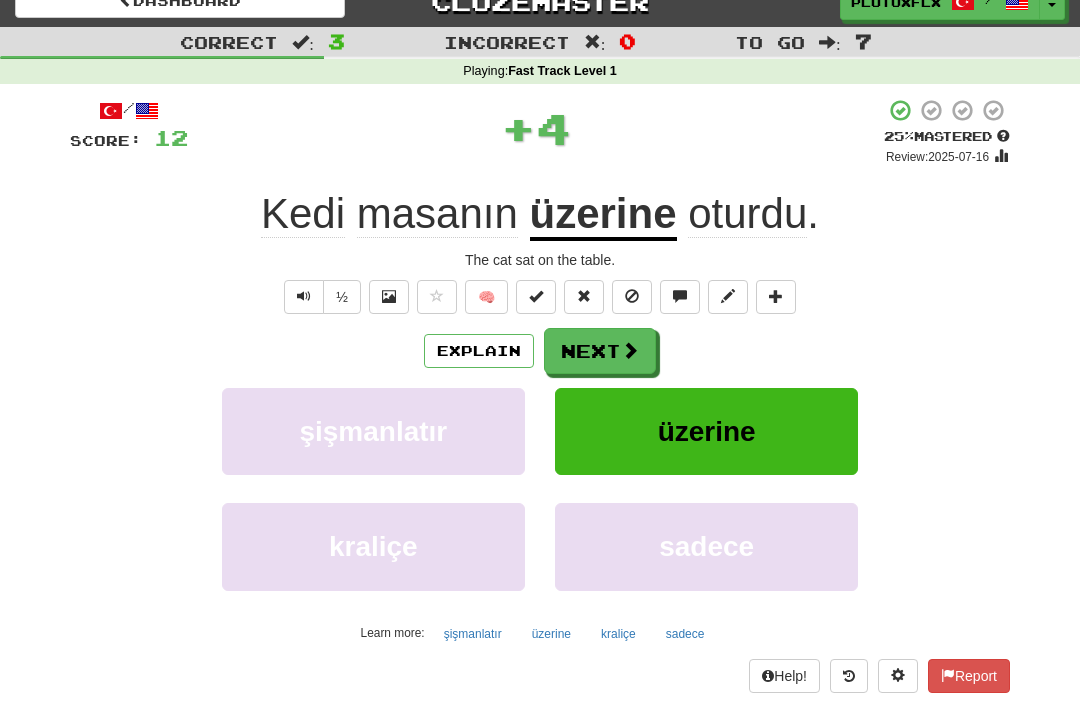click at bounding box center (630, 350) 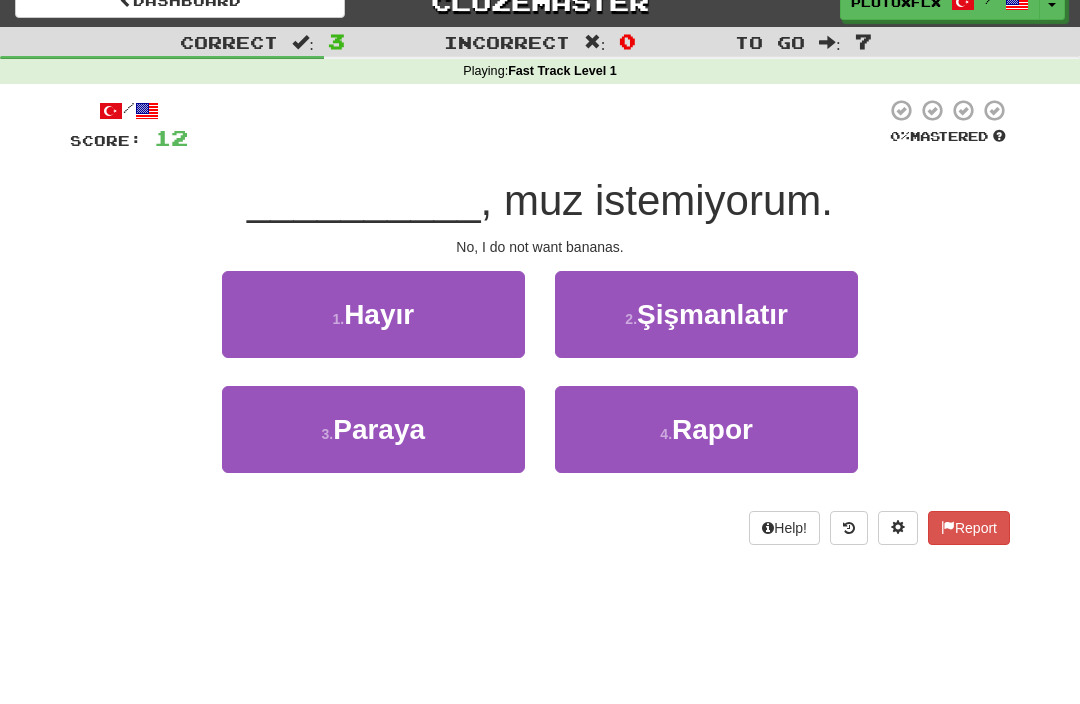 click on "1 .  Hayır" at bounding box center [373, 314] 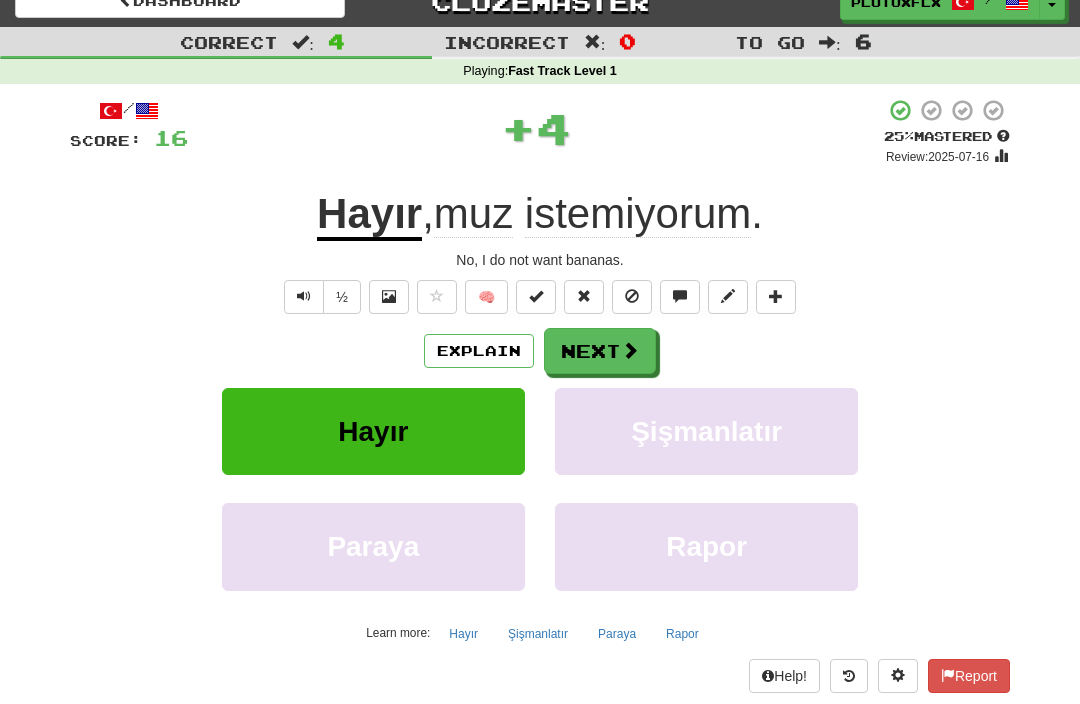 click at bounding box center (630, 350) 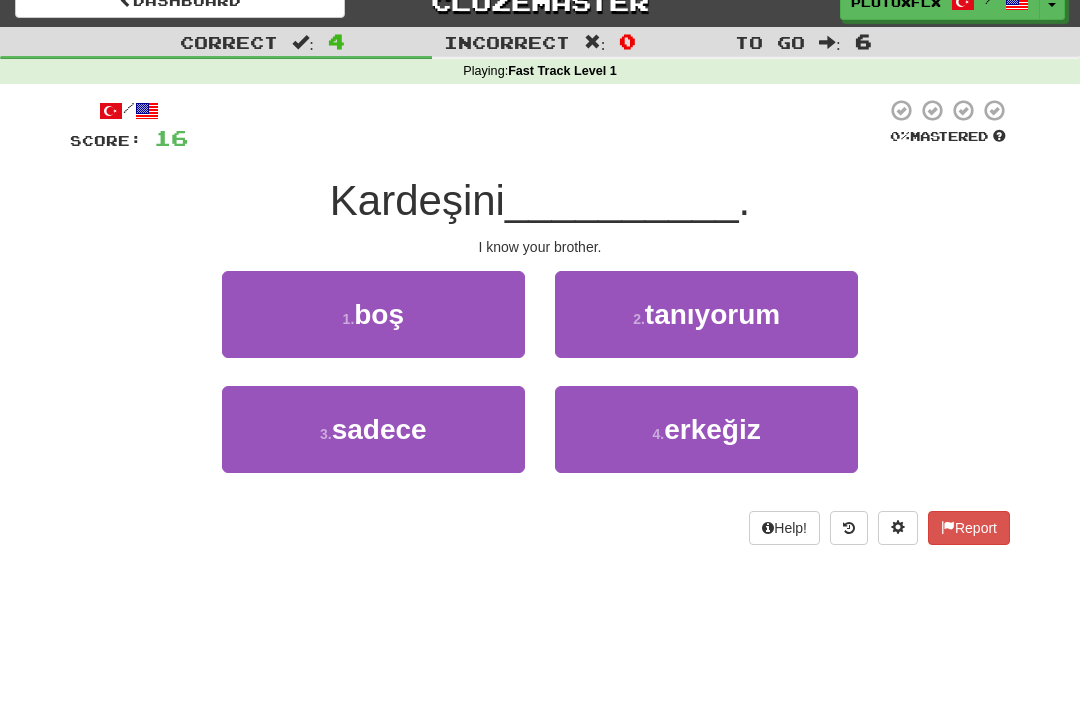 click on "4 .  erkeğiz" at bounding box center [706, 429] 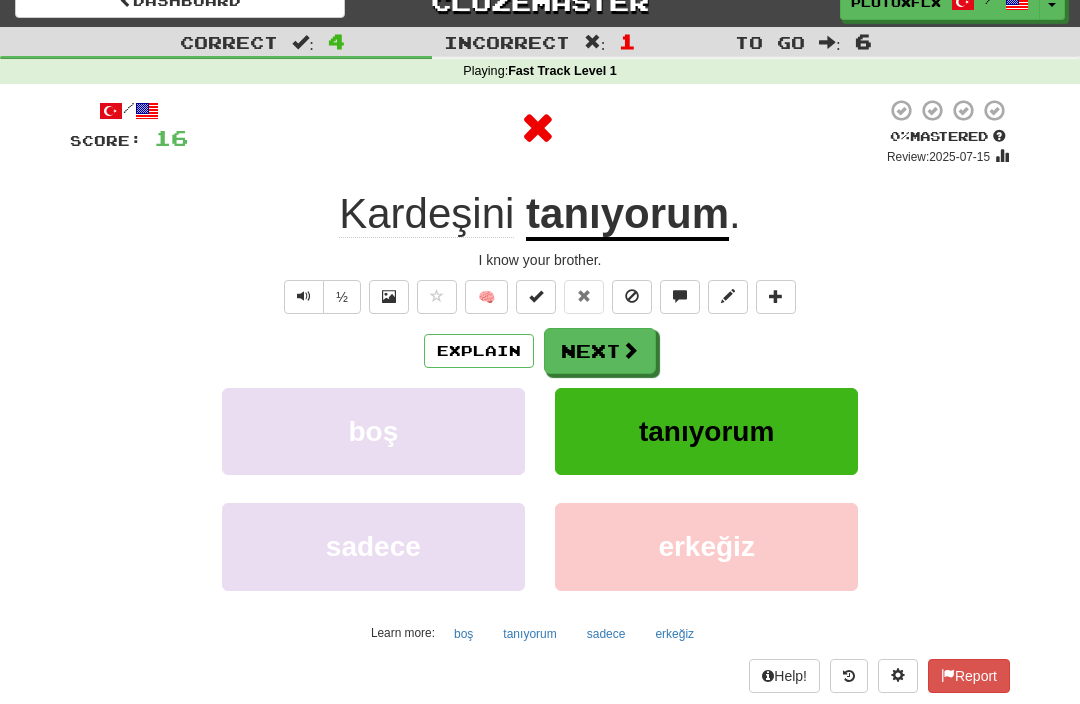 click at bounding box center [630, 350] 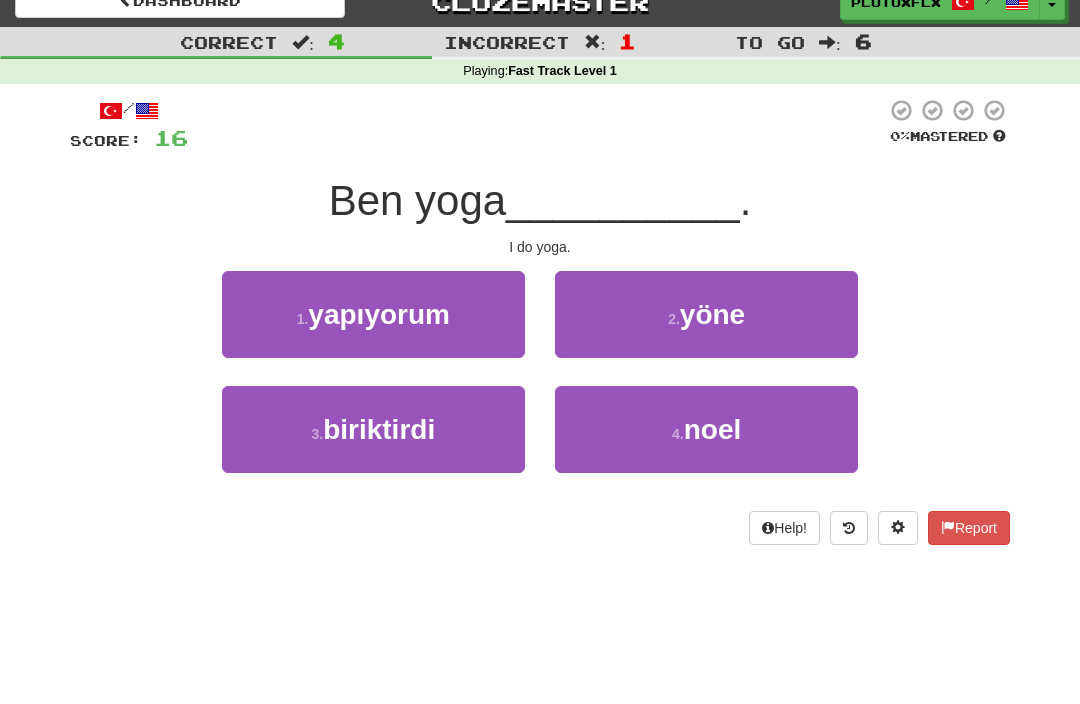click on "yapıyorum" at bounding box center (379, 314) 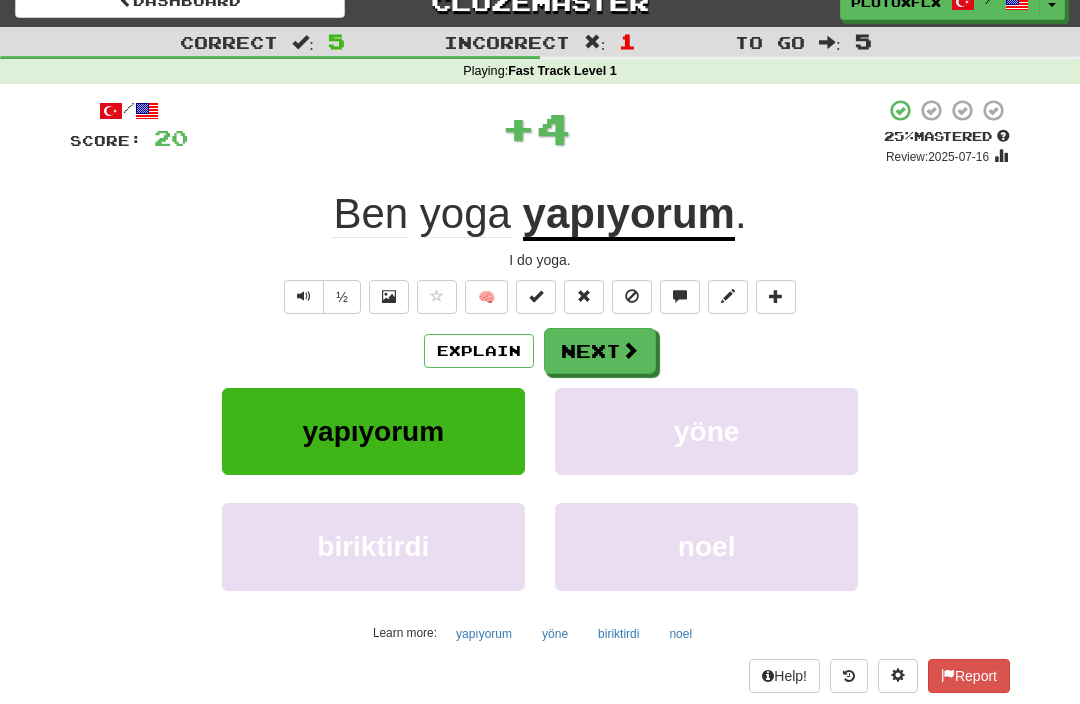 click on "Next" at bounding box center (600, 351) 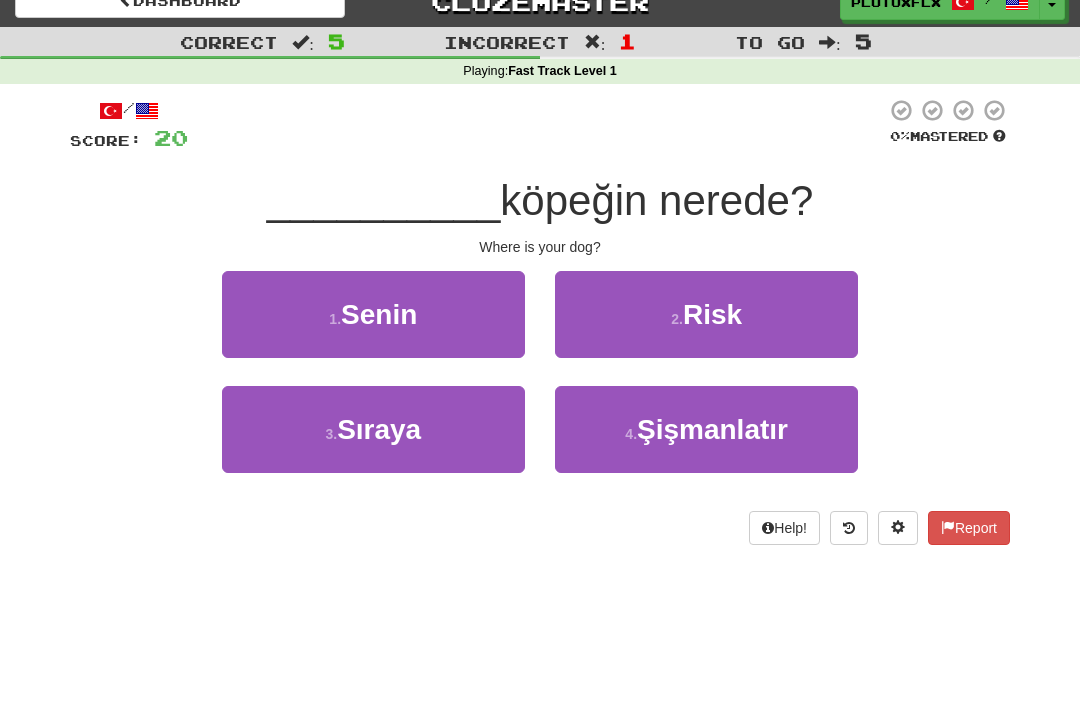 click on "3 .  Sıraya" at bounding box center [373, 429] 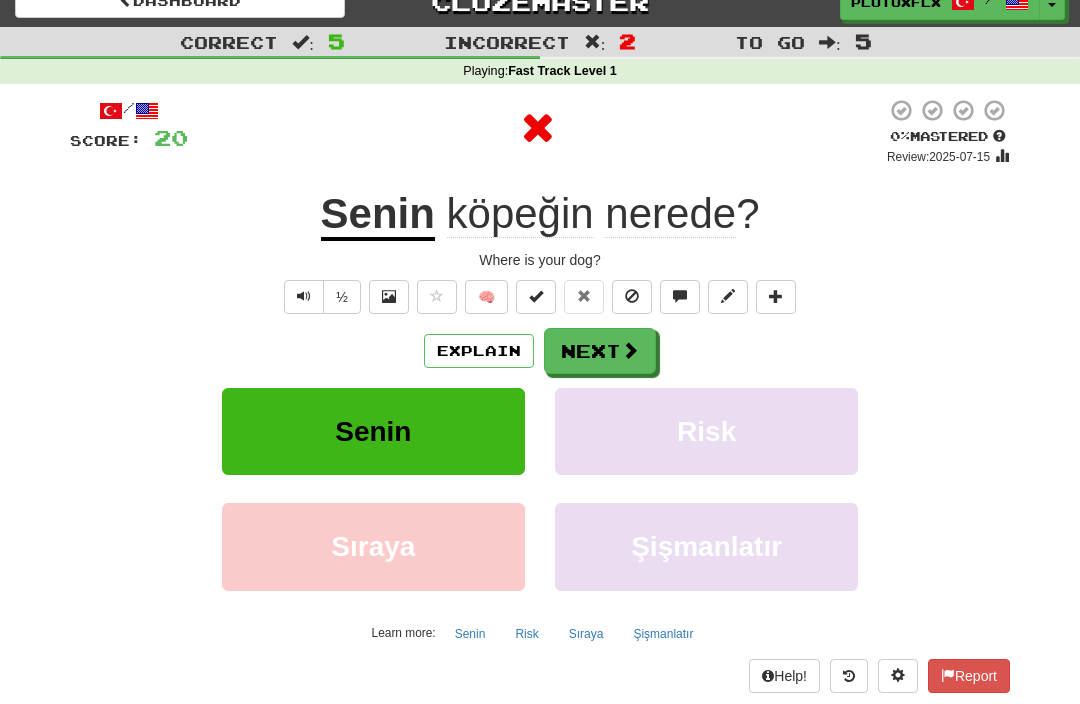 click at bounding box center (630, 350) 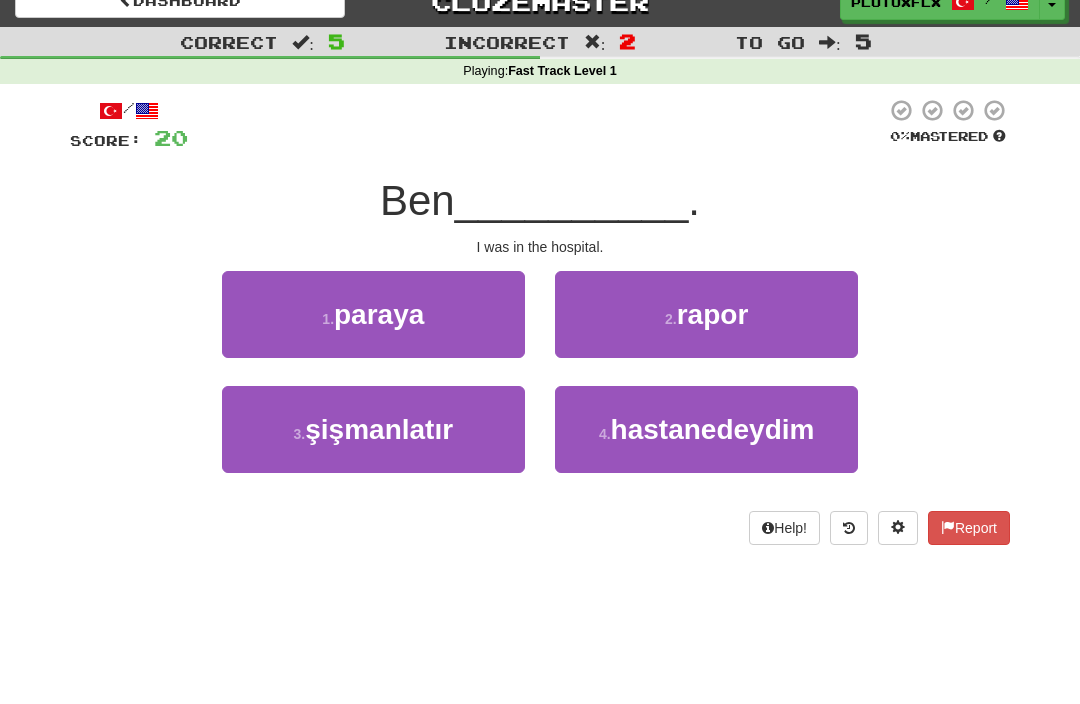 click on "hastanedeydim" at bounding box center (713, 429) 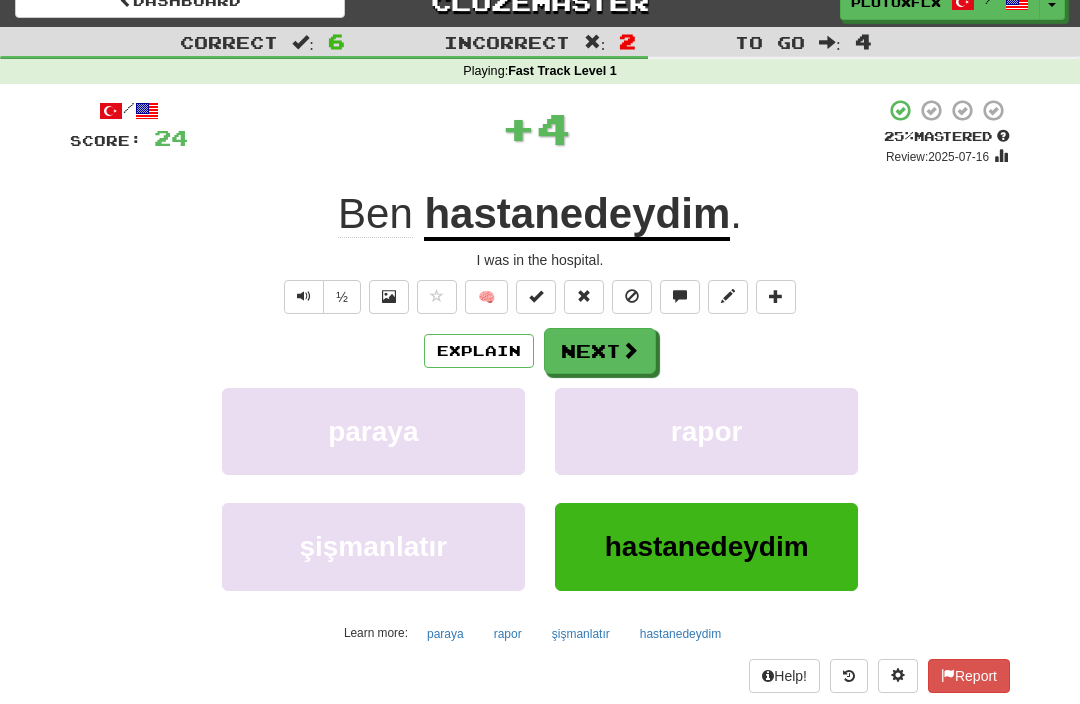 click on "Explain" at bounding box center [479, 351] 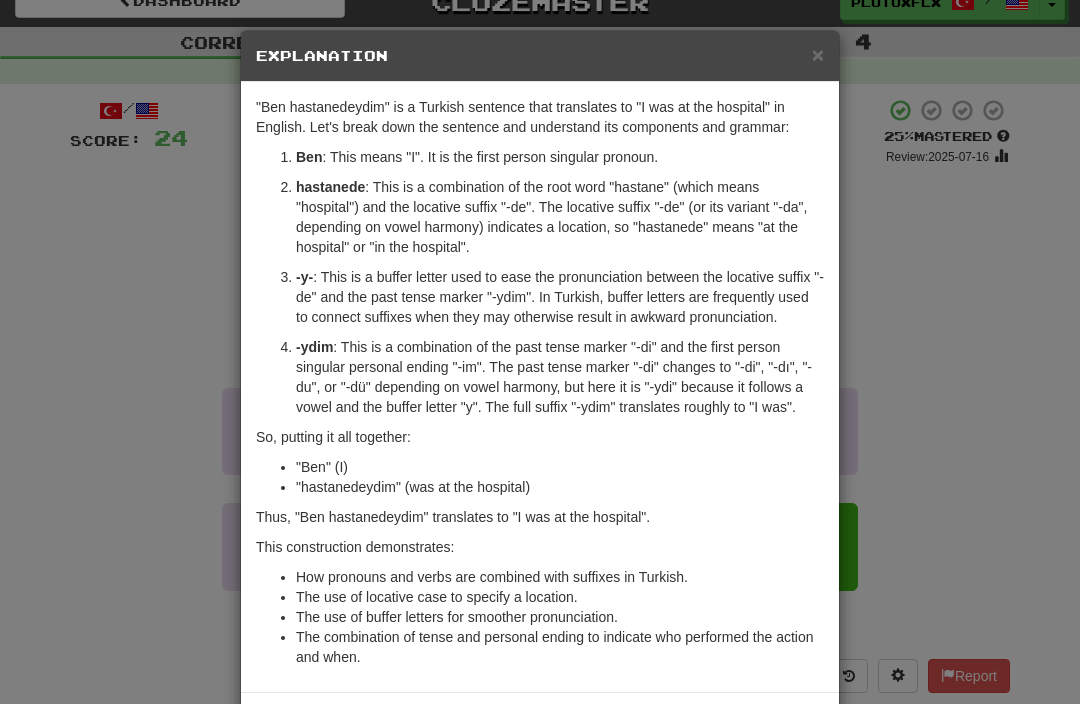 click on "×" at bounding box center [818, 54] 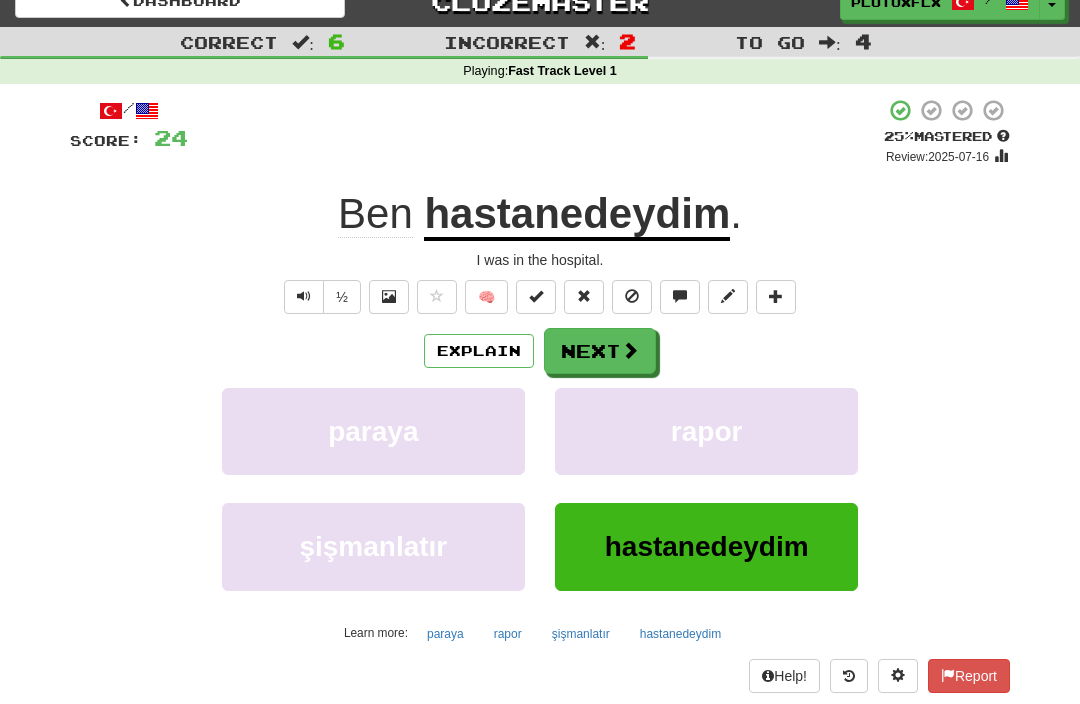 click at bounding box center [630, 350] 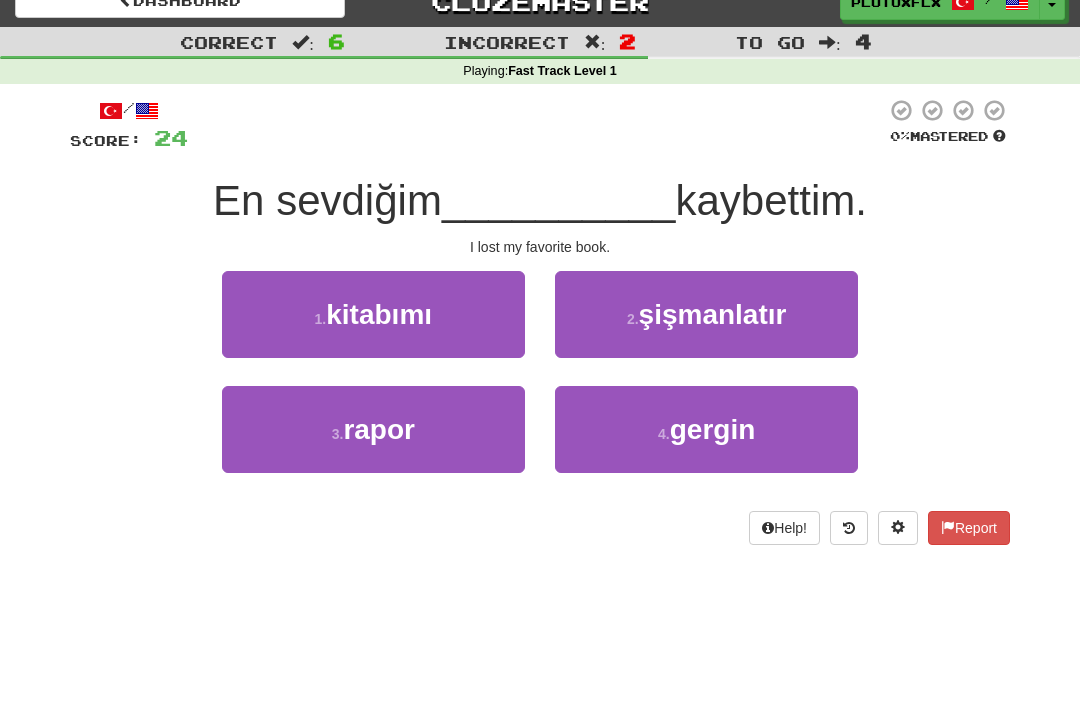 click on "1 .  kitabımı" at bounding box center (373, 314) 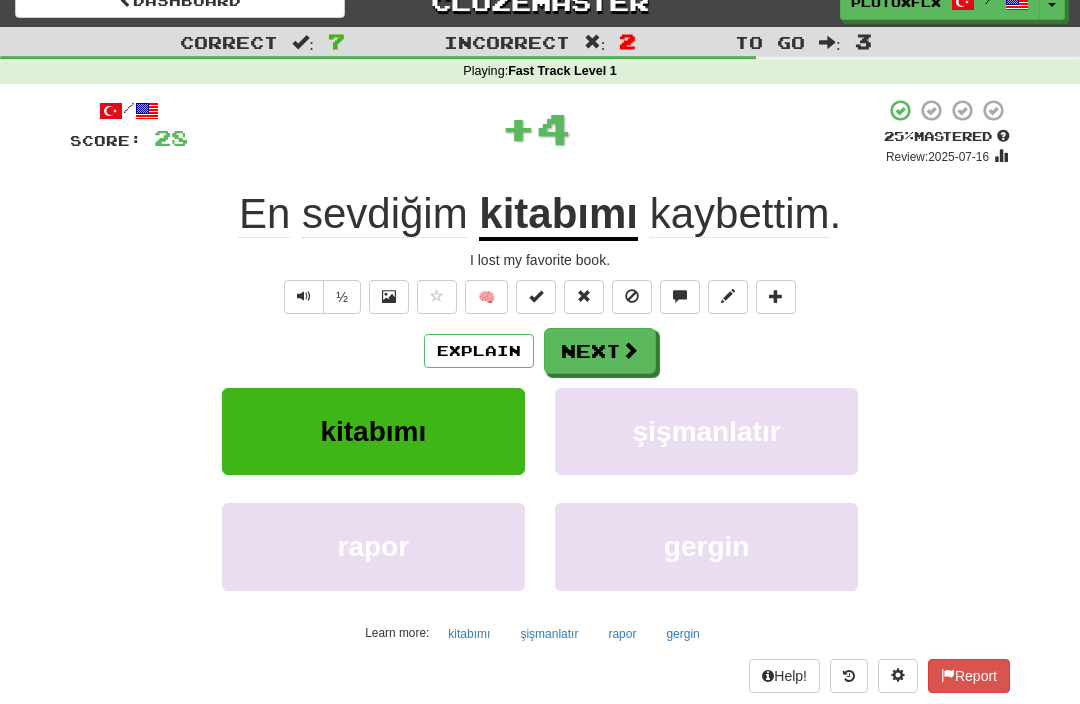 click at bounding box center (630, 350) 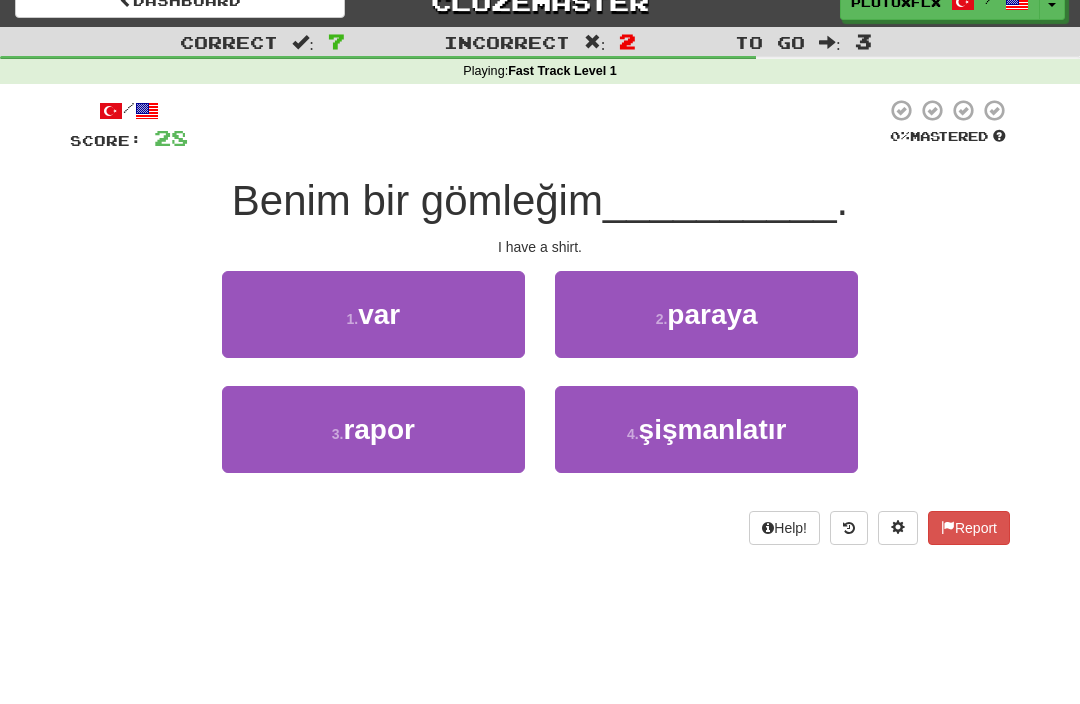 click on "1 .  var" at bounding box center [373, 314] 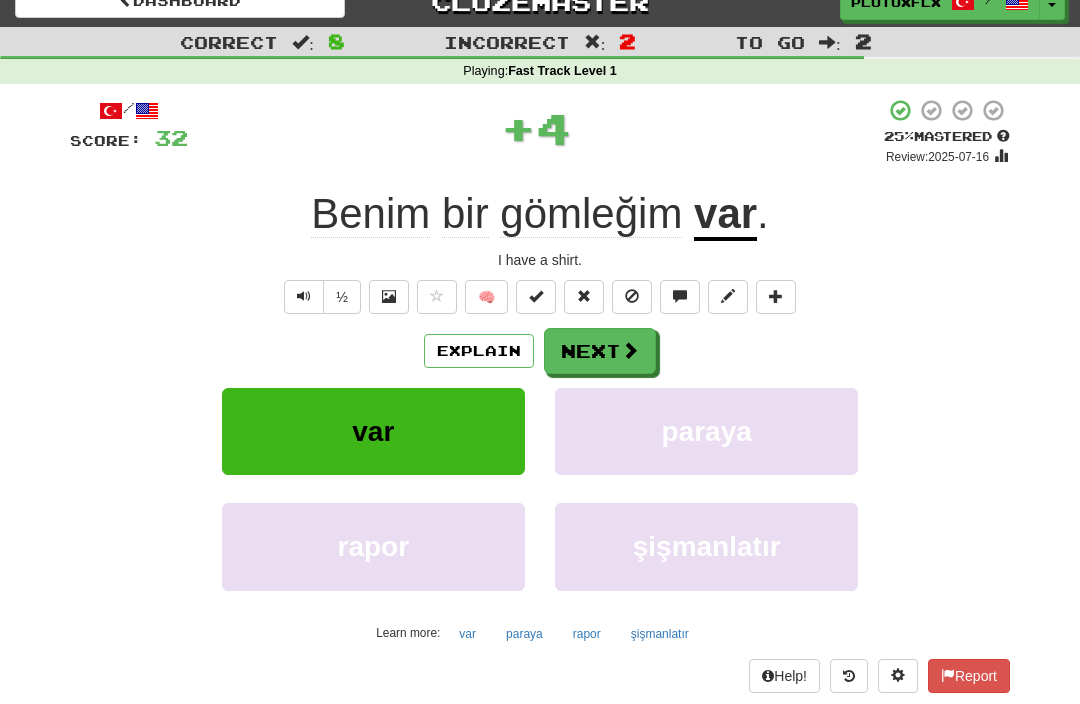 click at bounding box center (630, 350) 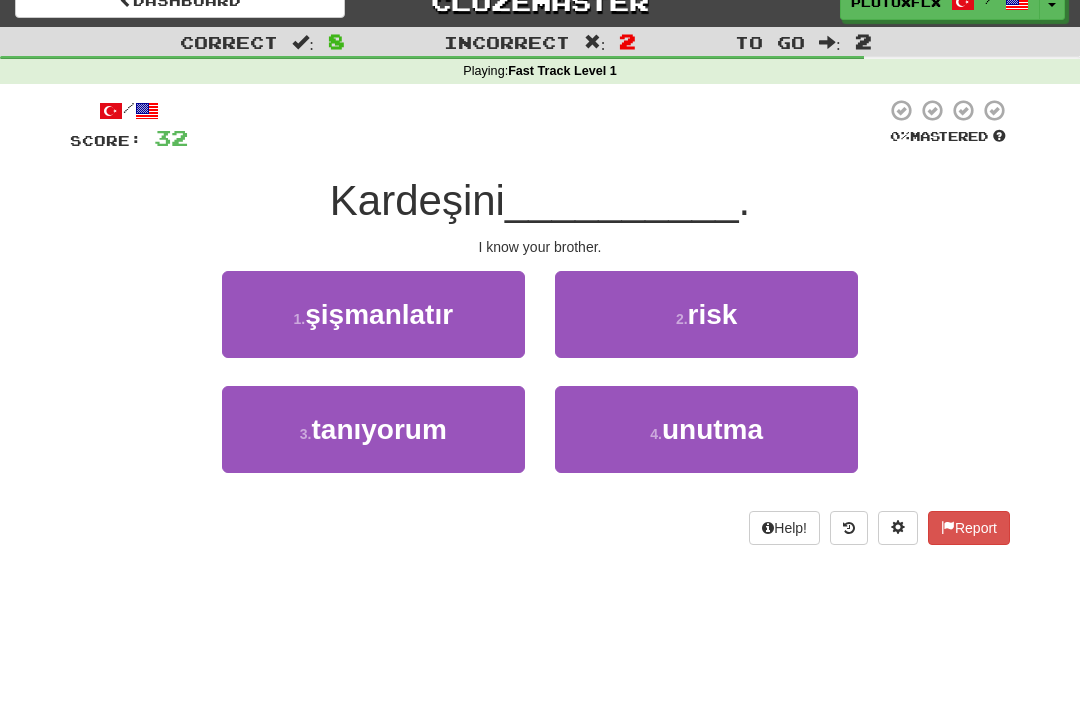 click on "3 .  tanıyorum" at bounding box center (373, 429) 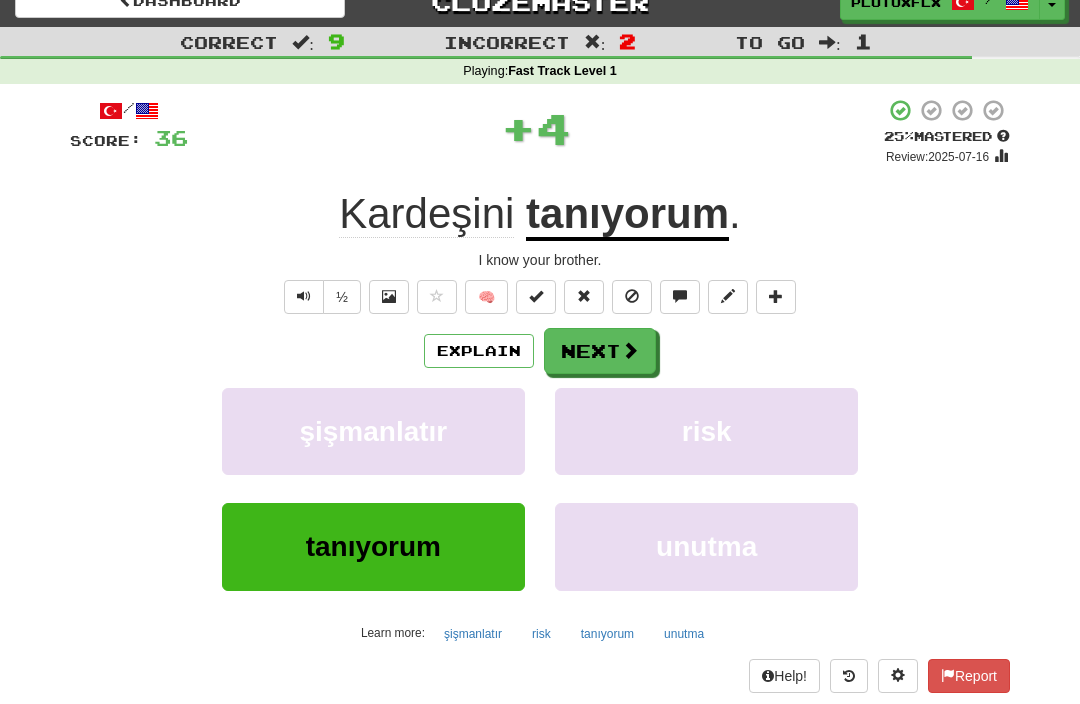 click at bounding box center (630, 350) 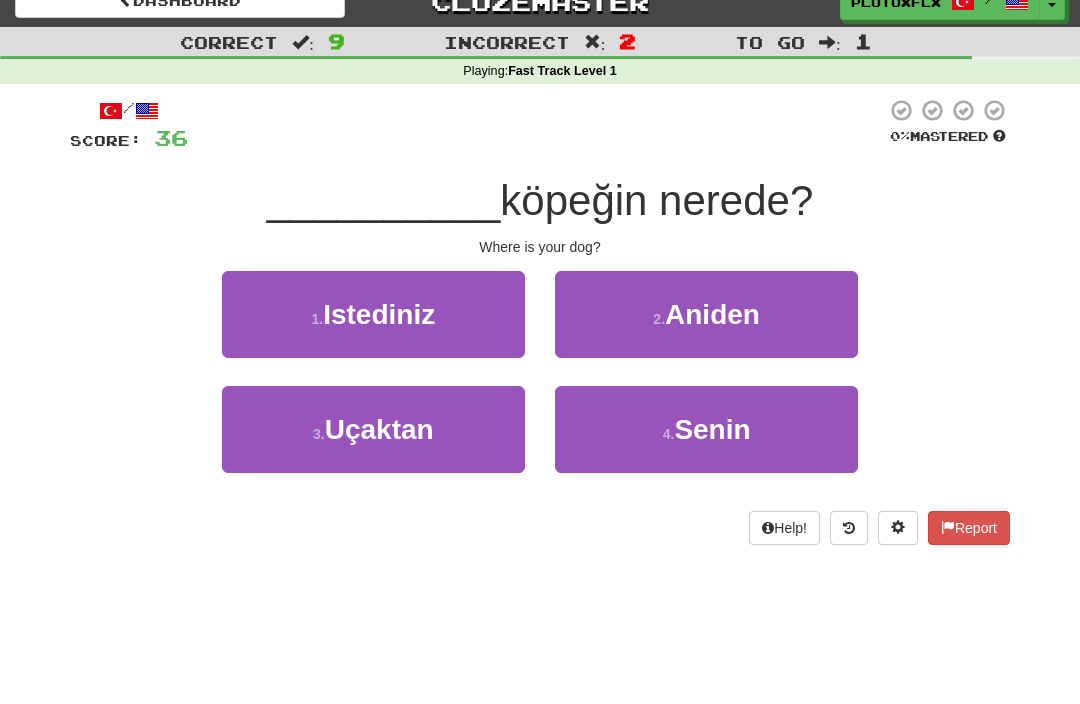 click on "Senin" at bounding box center [712, 429] 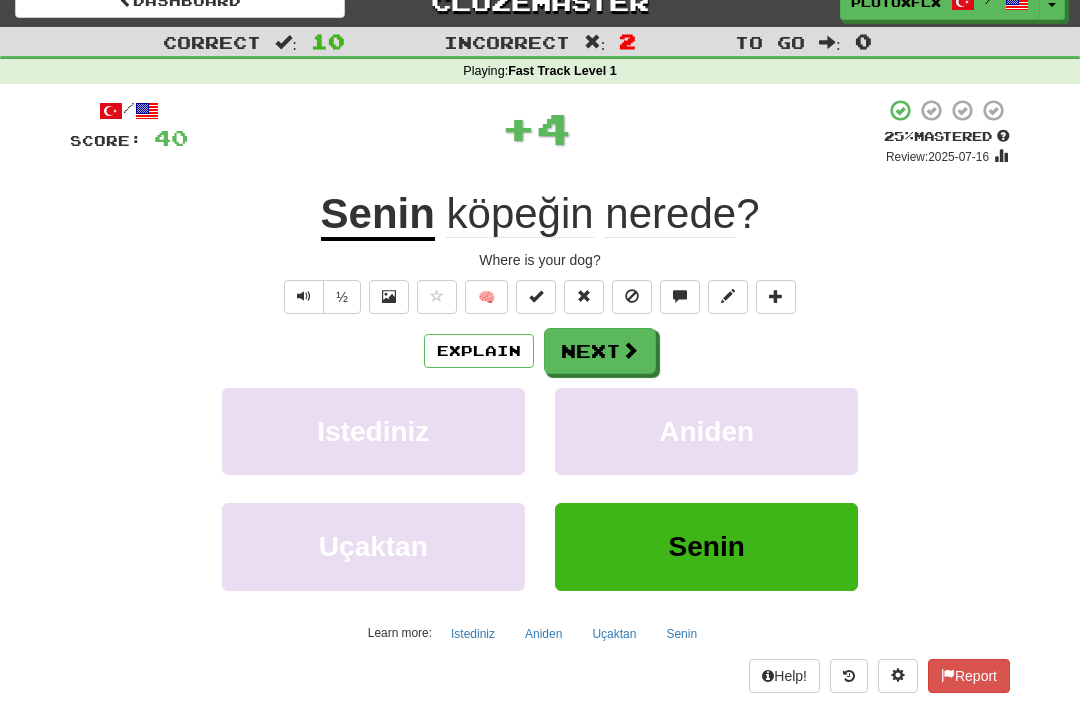 click at bounding box center (630, 350) 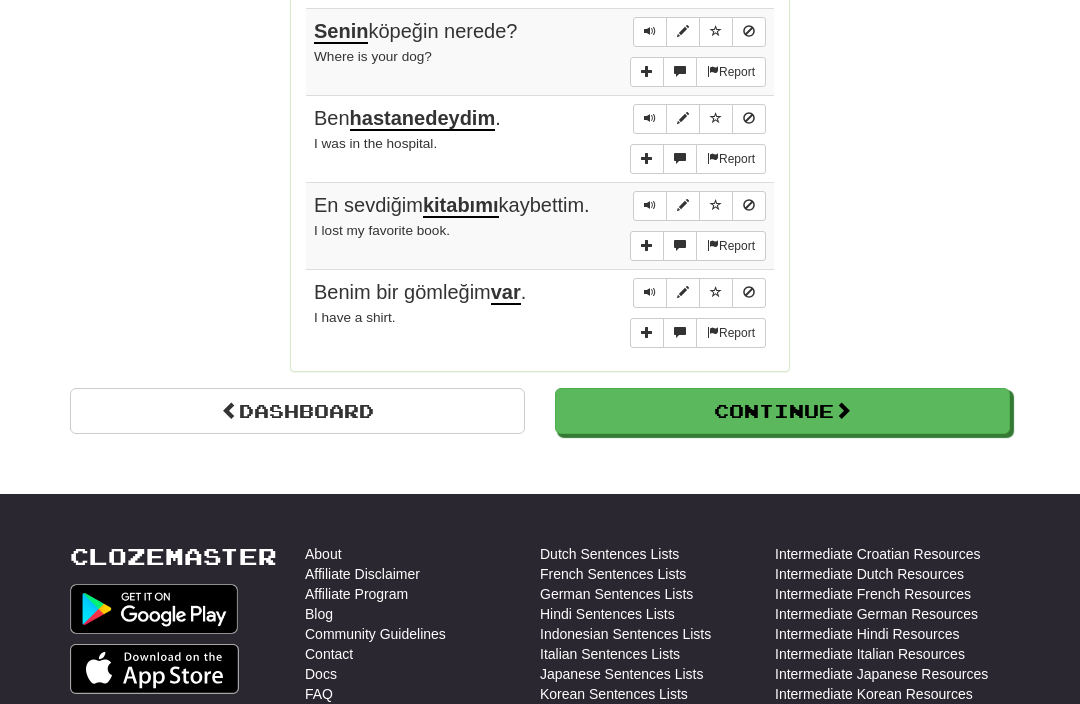 click on "Continue" at bounding box center (782, 412) 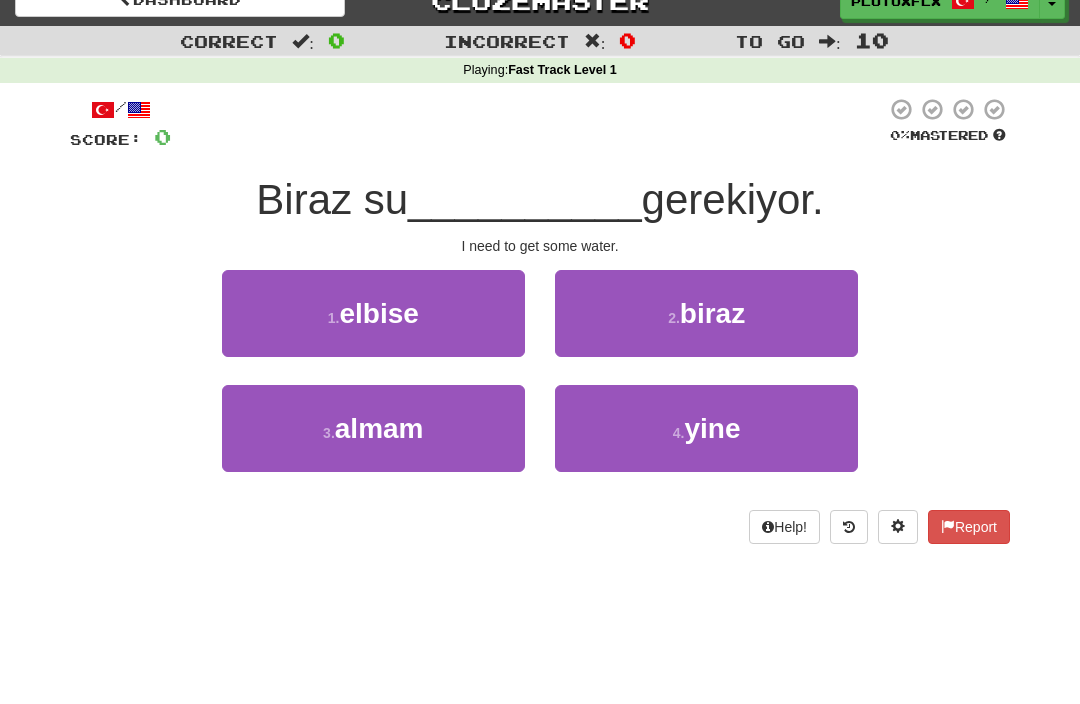 scroll, scrollTop: 25, scrollLeft: 0, axis: vertical 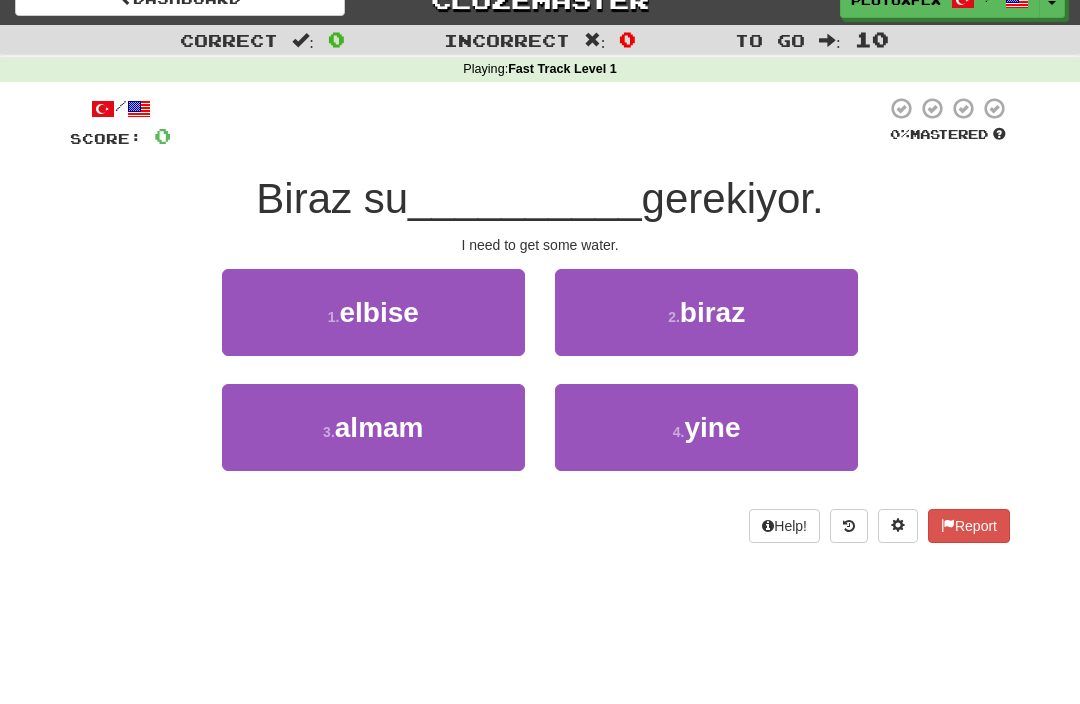 click on "3 .  almam" at bounding box center (373, 428) 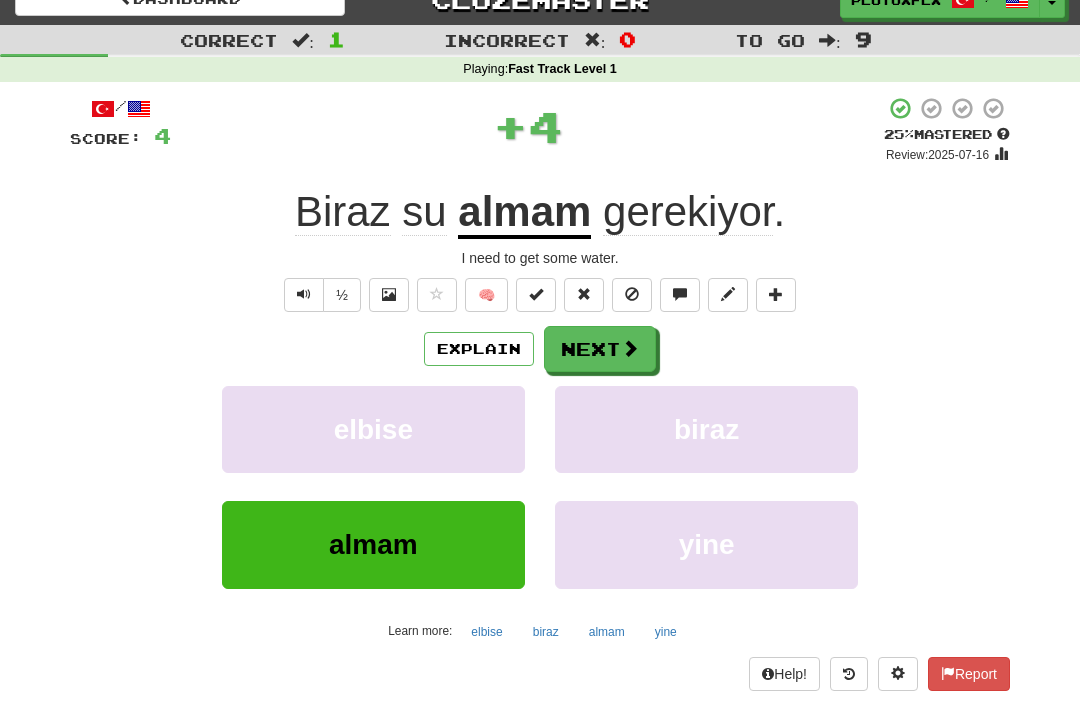 scroll, scrollTop: 26, scrollLeft: 0, axis: vertical 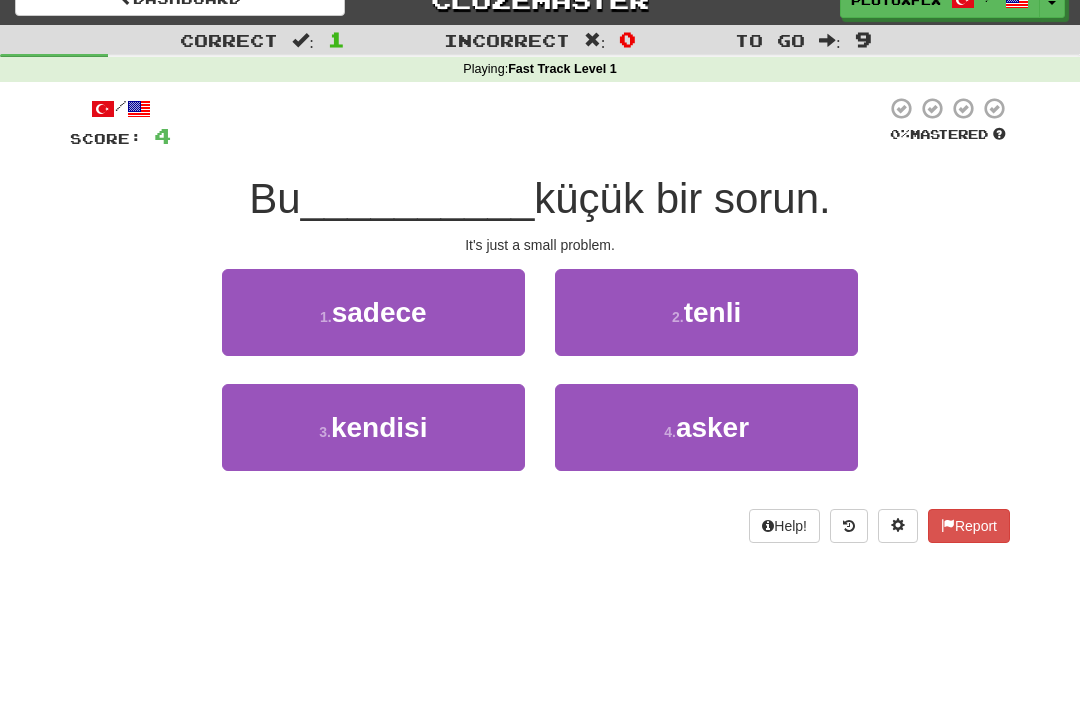 click on "1 .  sadece" at bounding box center [373, 312] 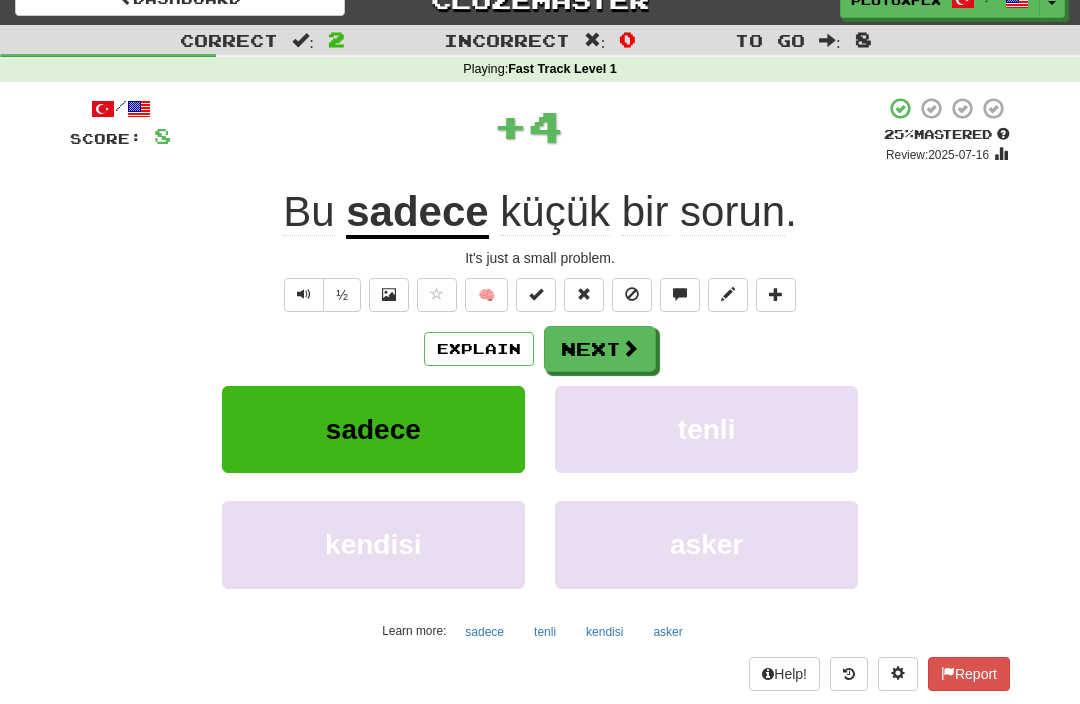 click at bounding box center [630, 348] 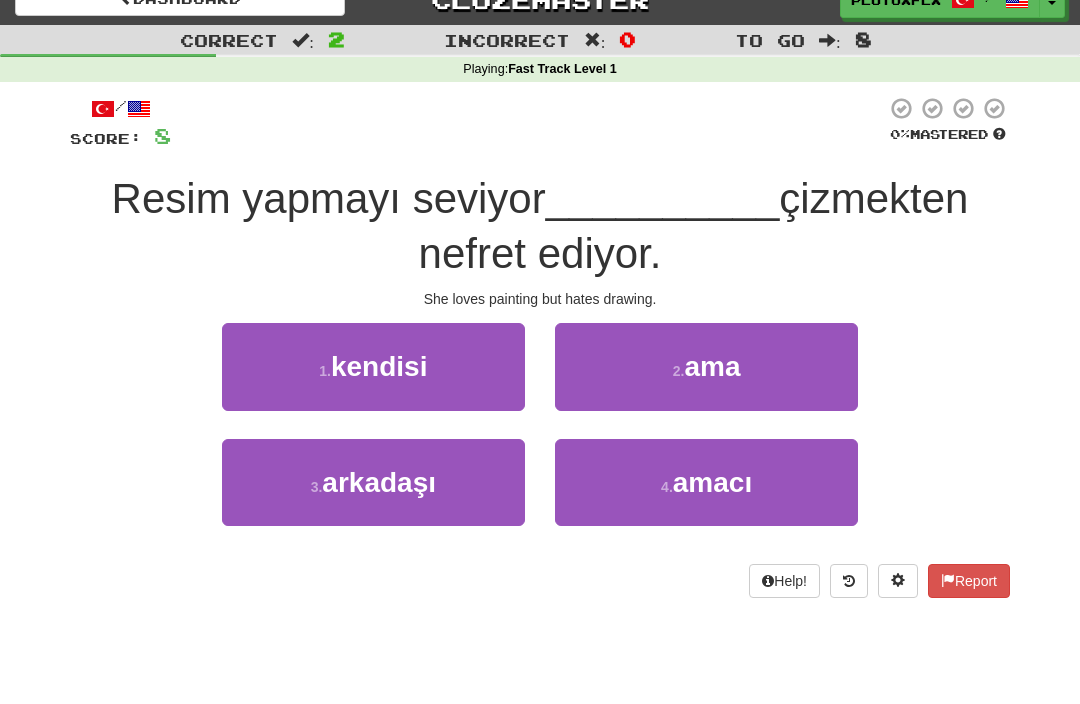 click on "2 .  ama" at bounding box center [706, 366] 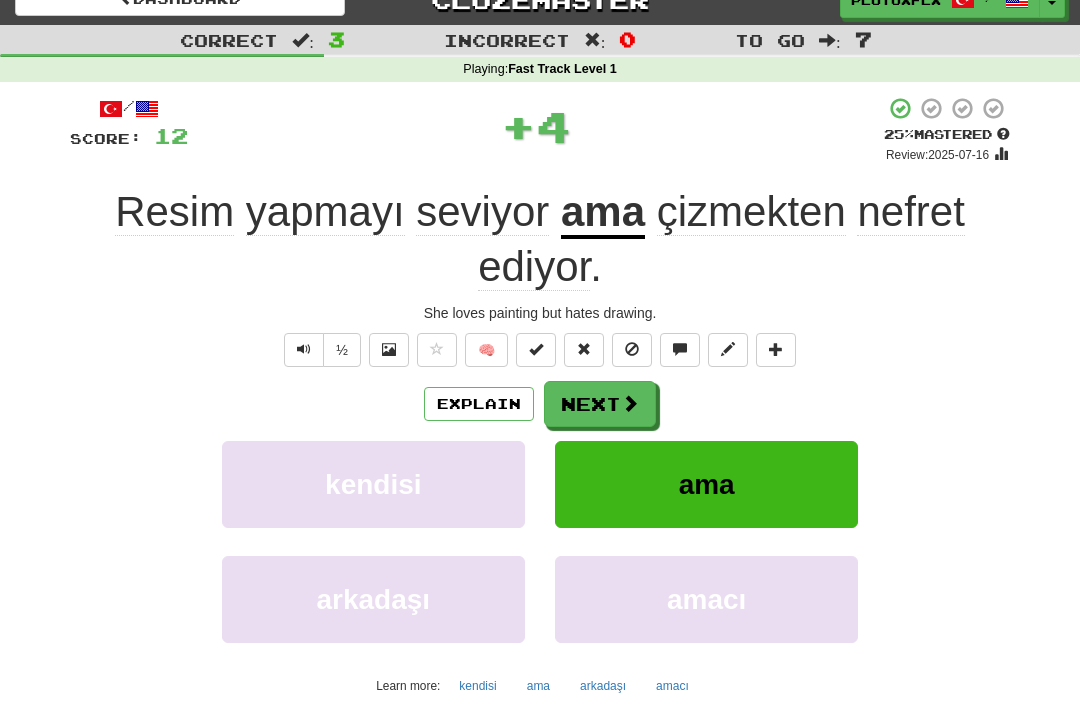 click on "Next" at bounding box center (600, 404) 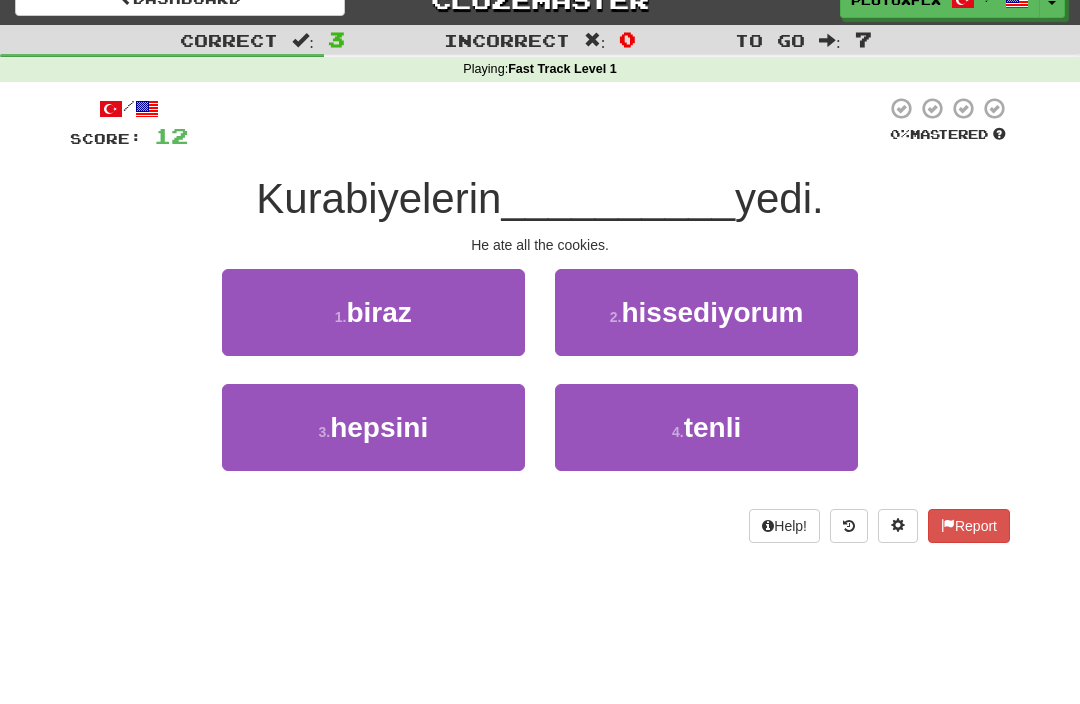 click on "3 .  hepsini" at bounding box center [373, 427] 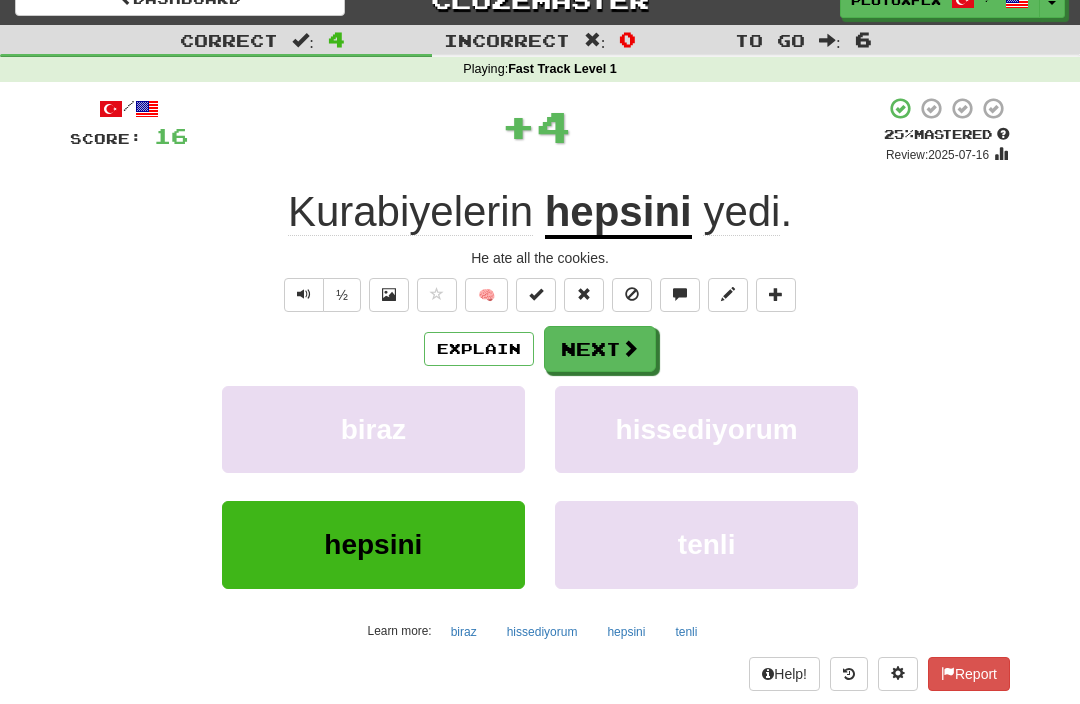 click on "Explain" at bounding box center (479, 349) 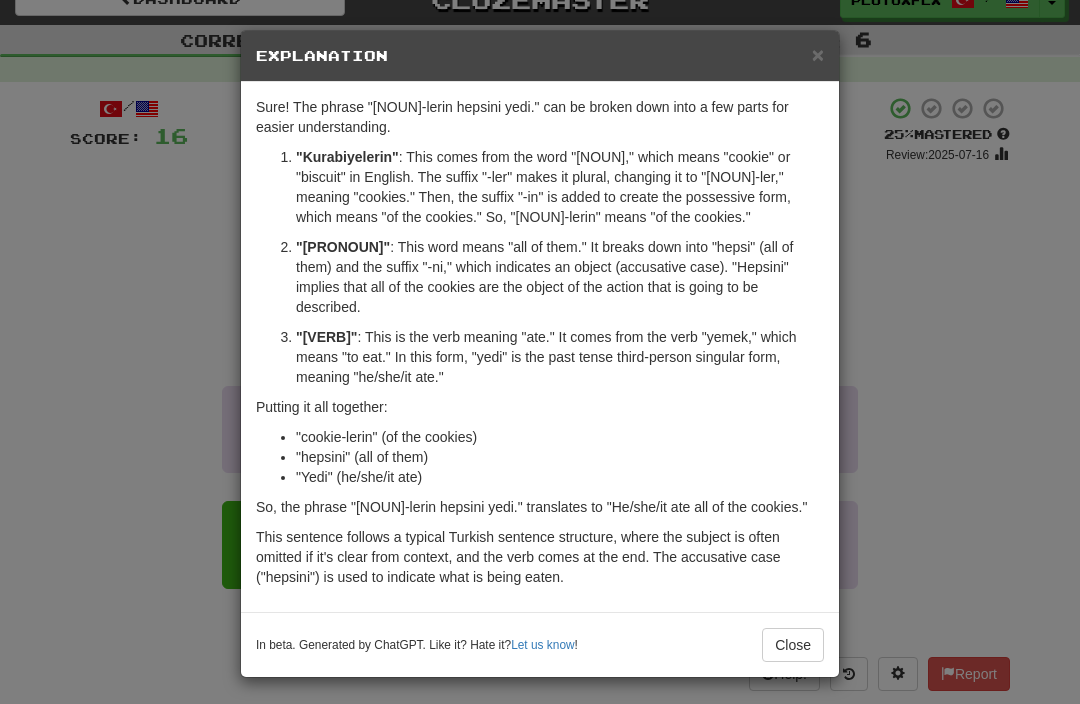 click on "×" at bounding box center [818, 54] 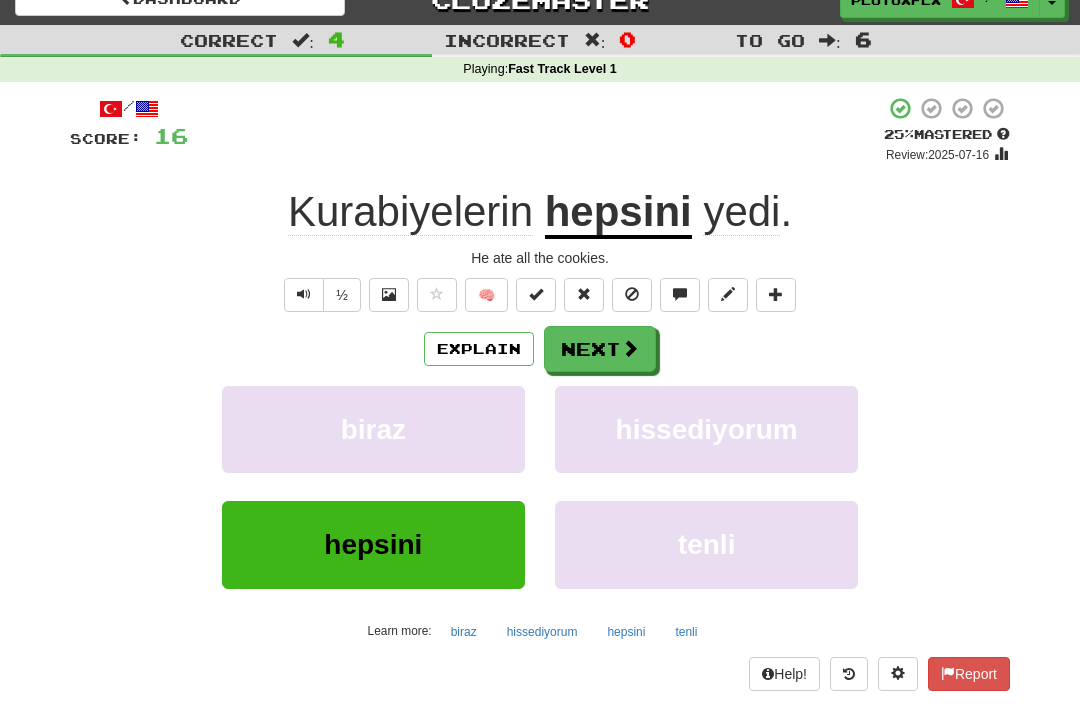 click on "Next" at bounding box center [600, 349] 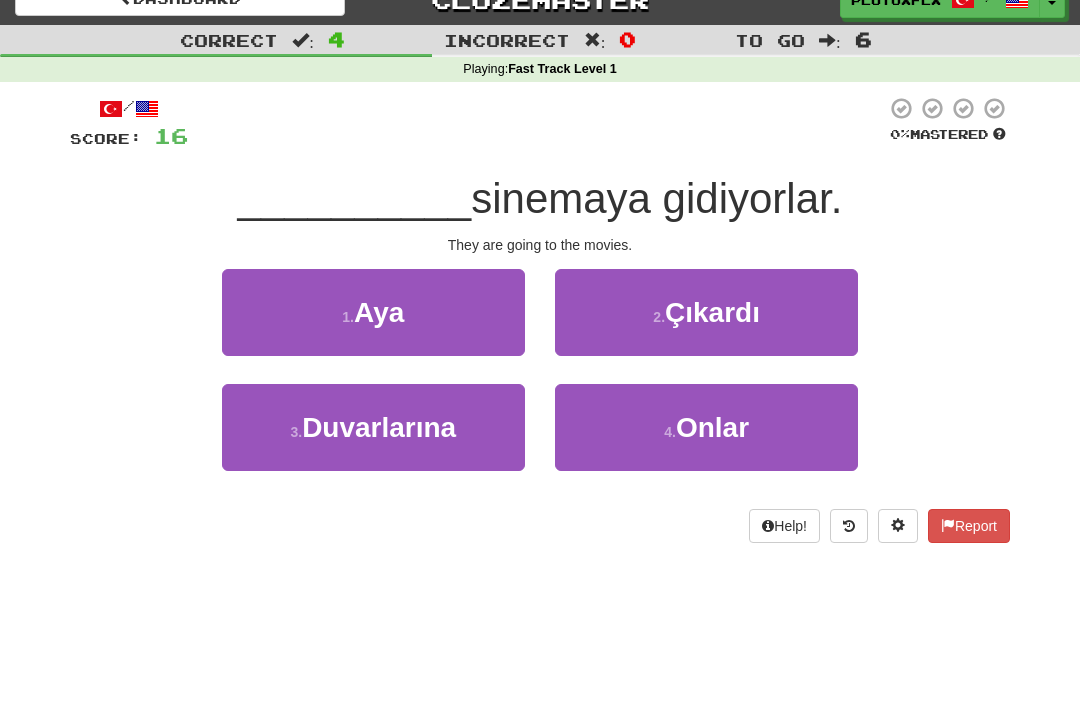 click on "4 .  Onlar" at bounding box center [706, 427] 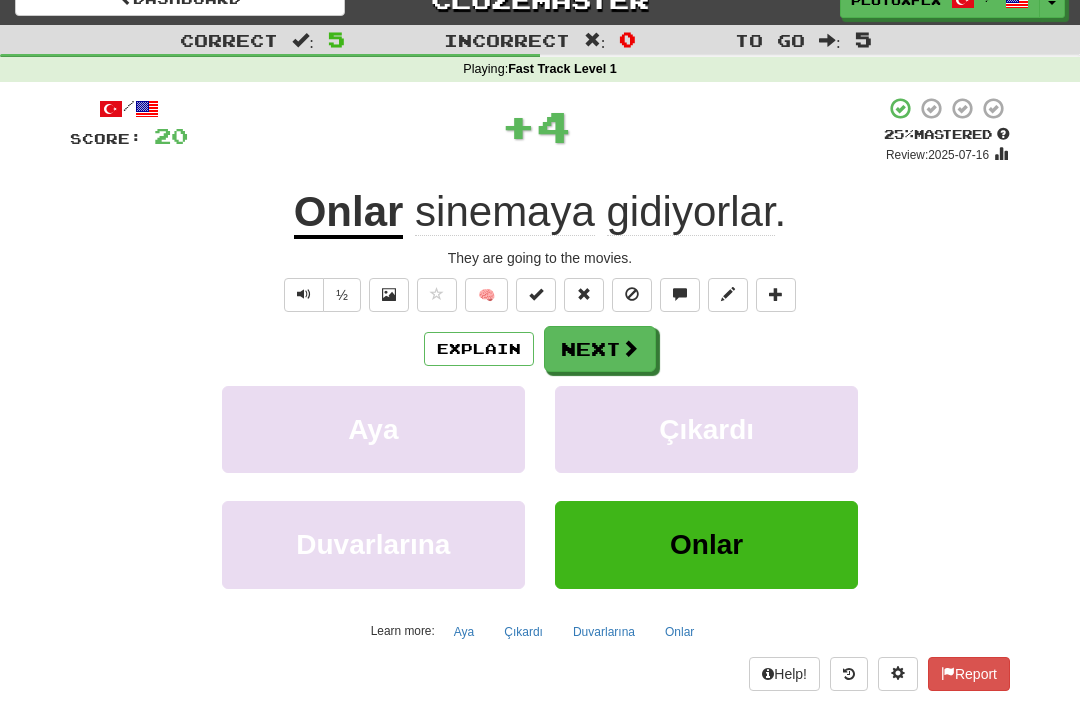 click on "Next" at bounding box center (600, 349) 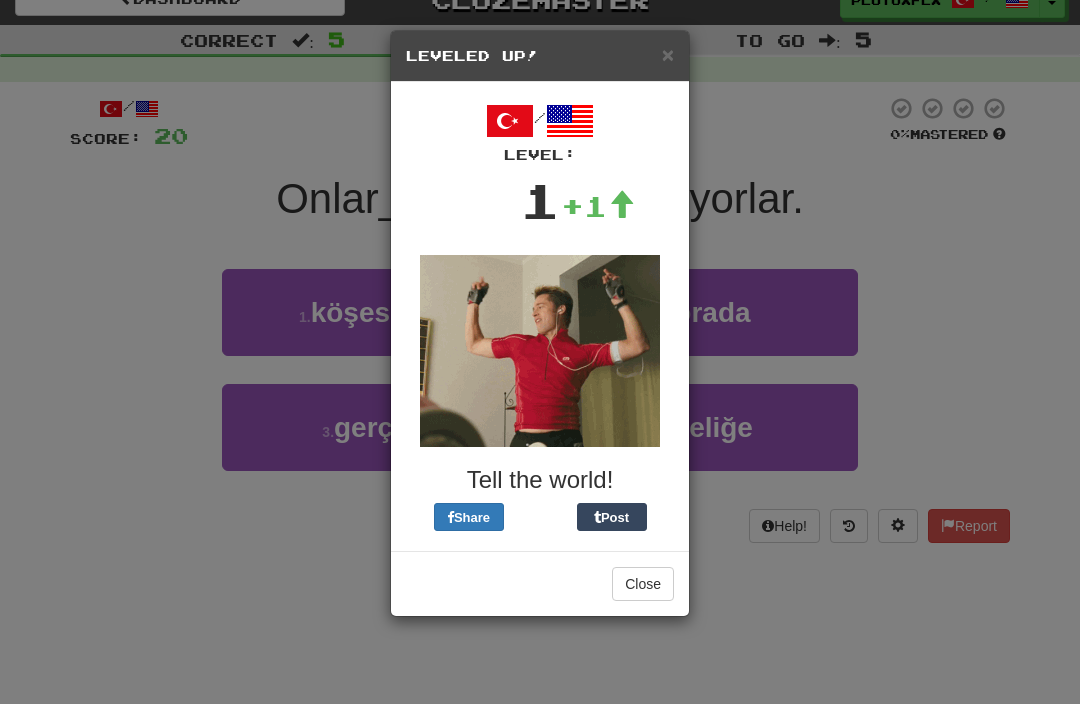 click on "Close" at bounding box center [643, 584] 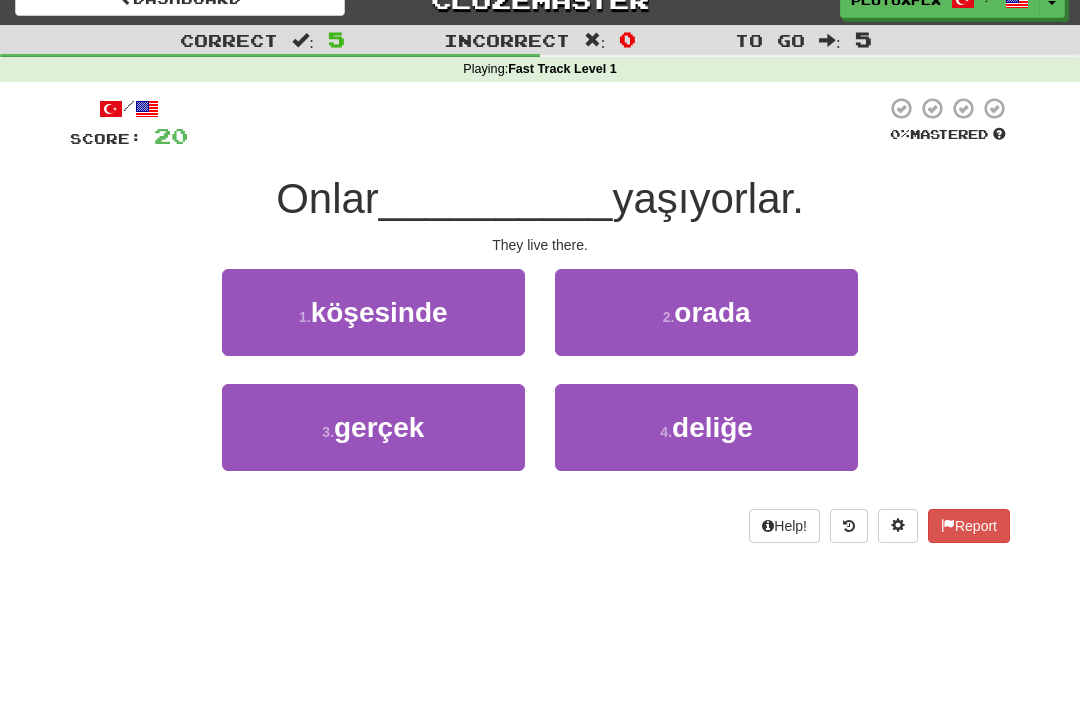 click on "2 .  orada" at bounding box center [706, 312] 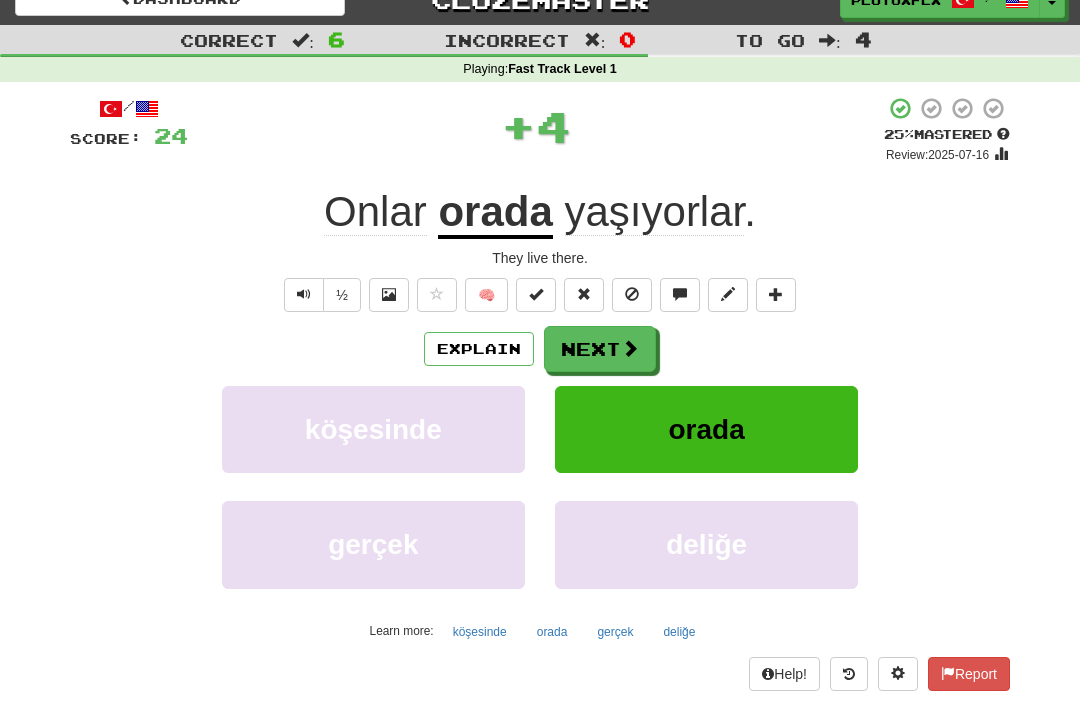click on "Next" at bounding box center [600, 349] 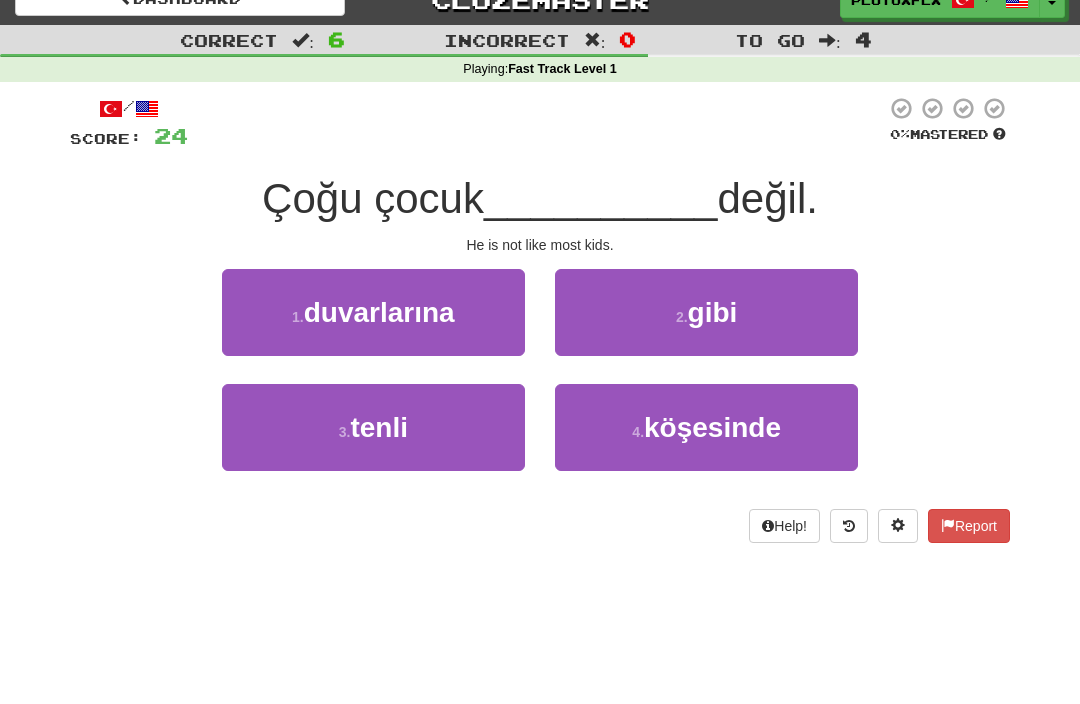 click on "4 .  köşesinde" at bounding box center (706, 427) 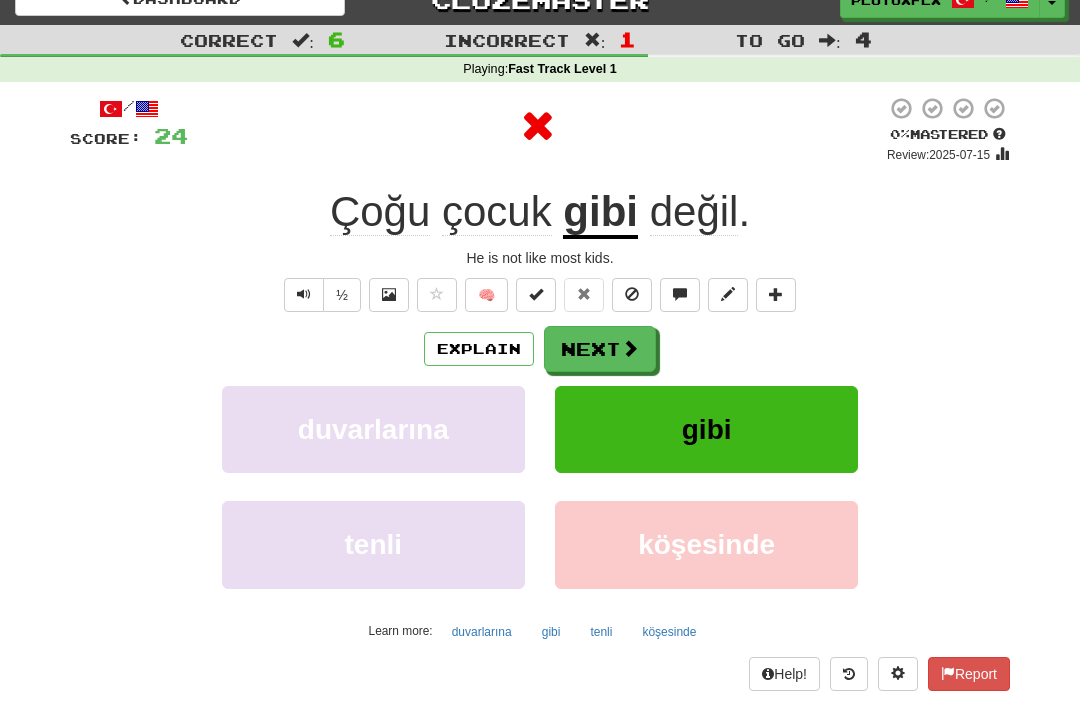click on "Next" at bounding box center (600, 349) 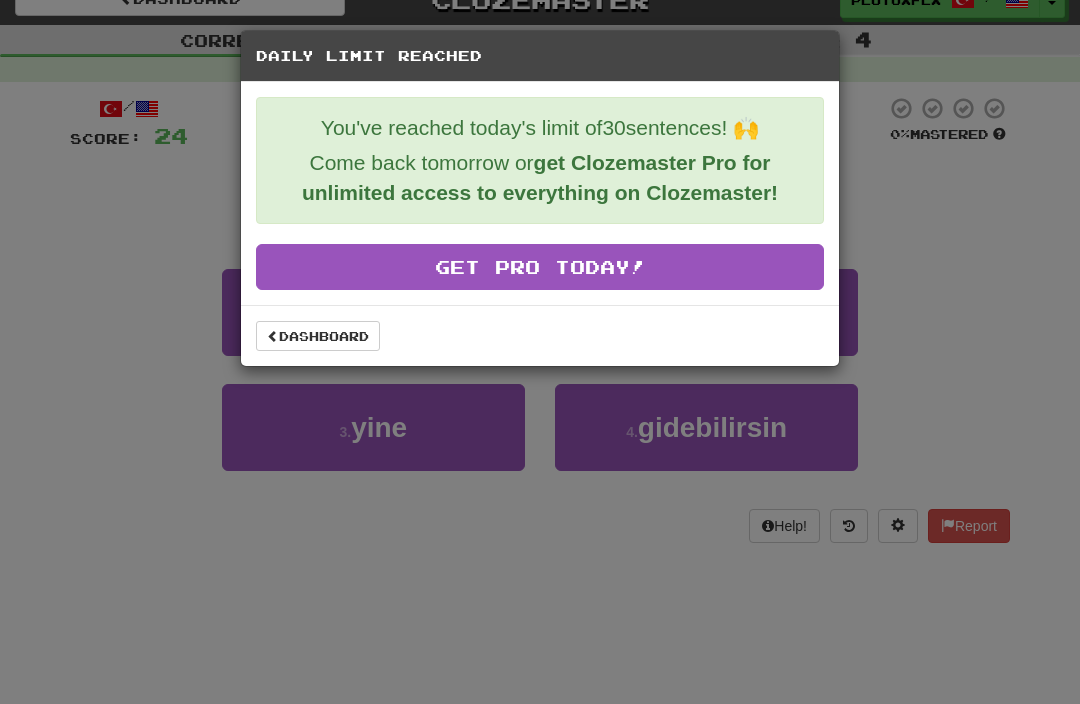 click on "Dashboard" at bounding box center [318, 336] 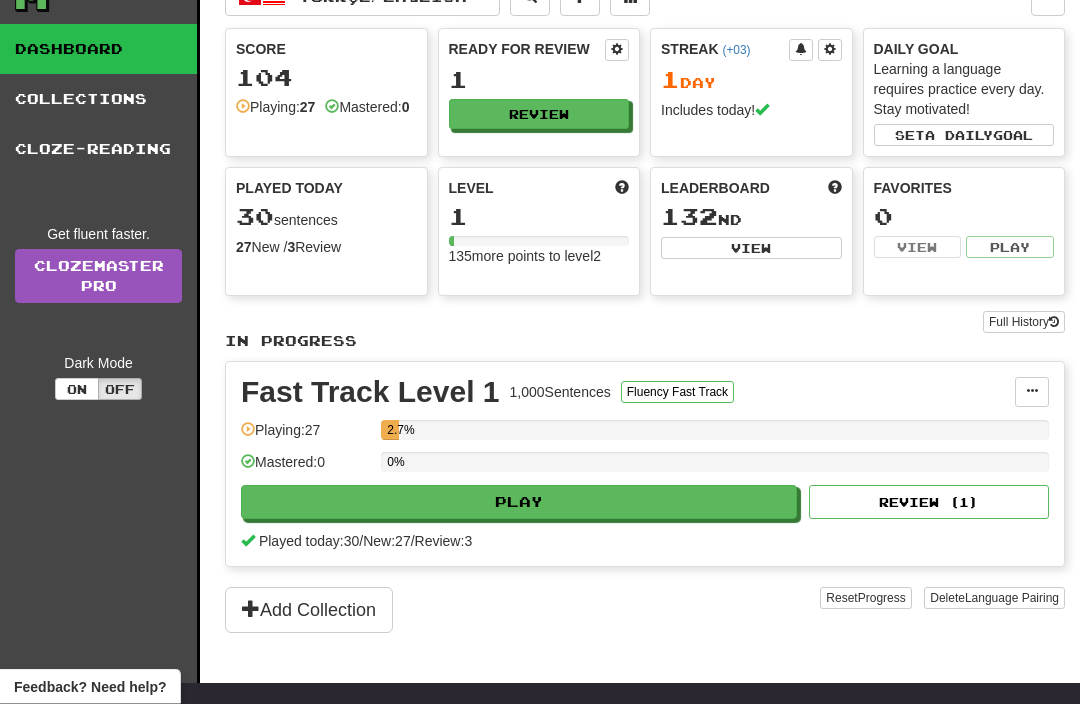 scroll, scrollTop: 74, scrollLeft: 0, axis: vertical 